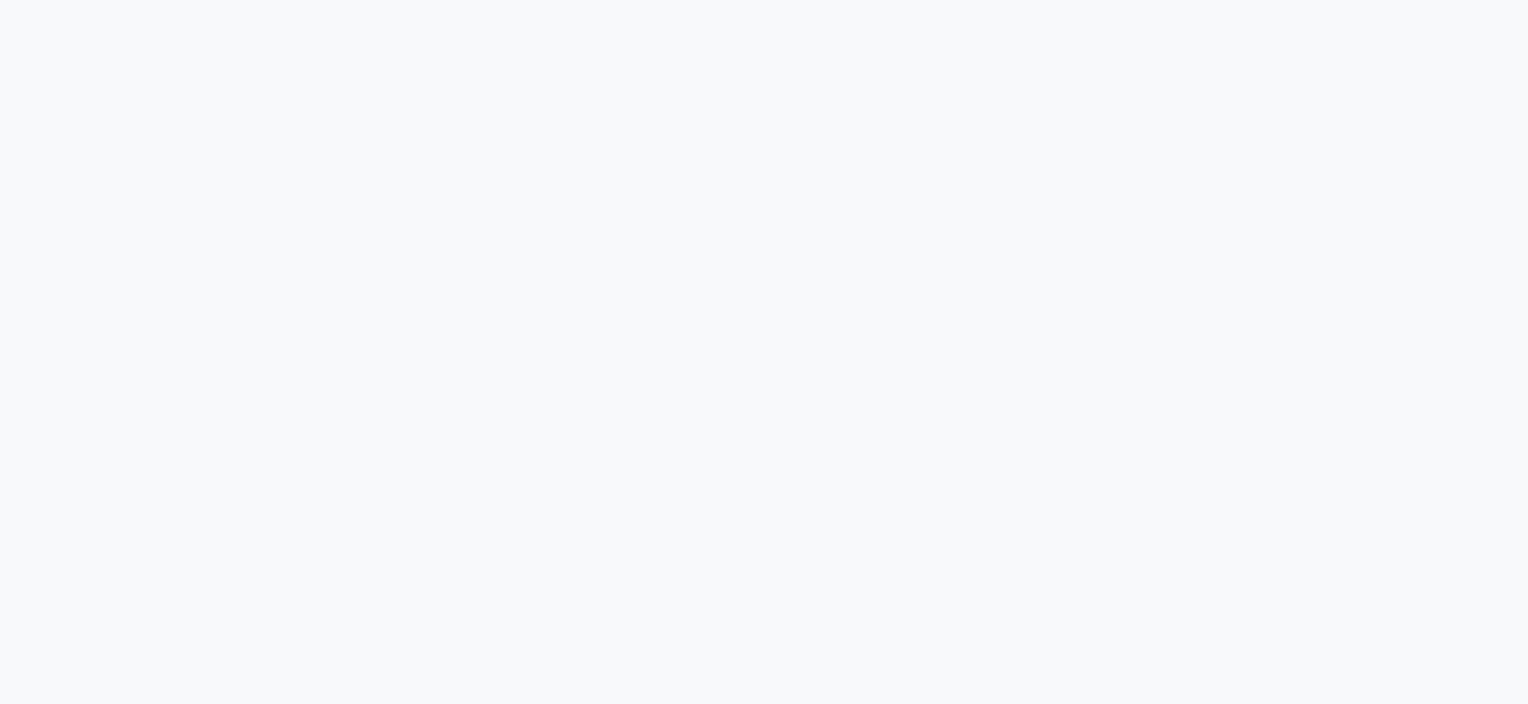 scroll, scrollTop: 0, scrollLeft: 0, axis: both 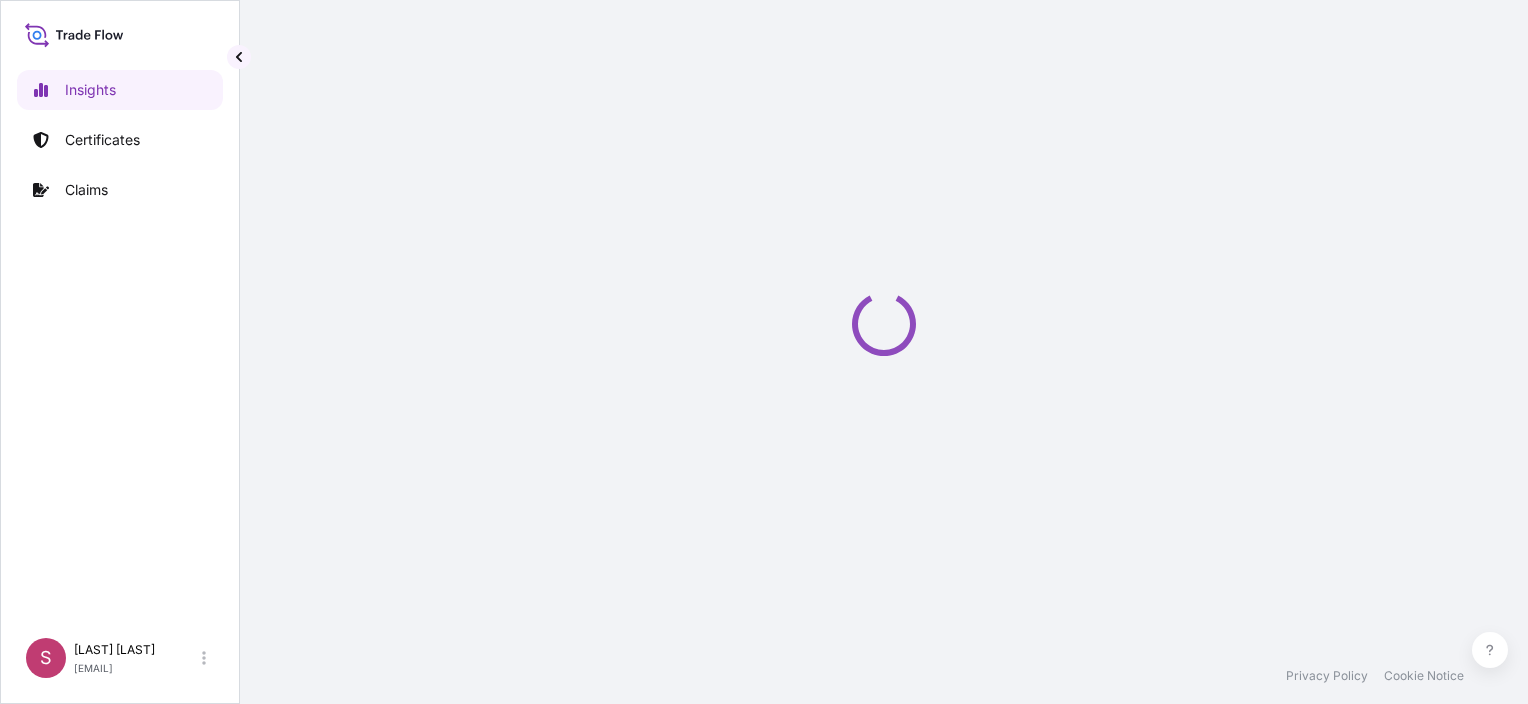 select on "2025" 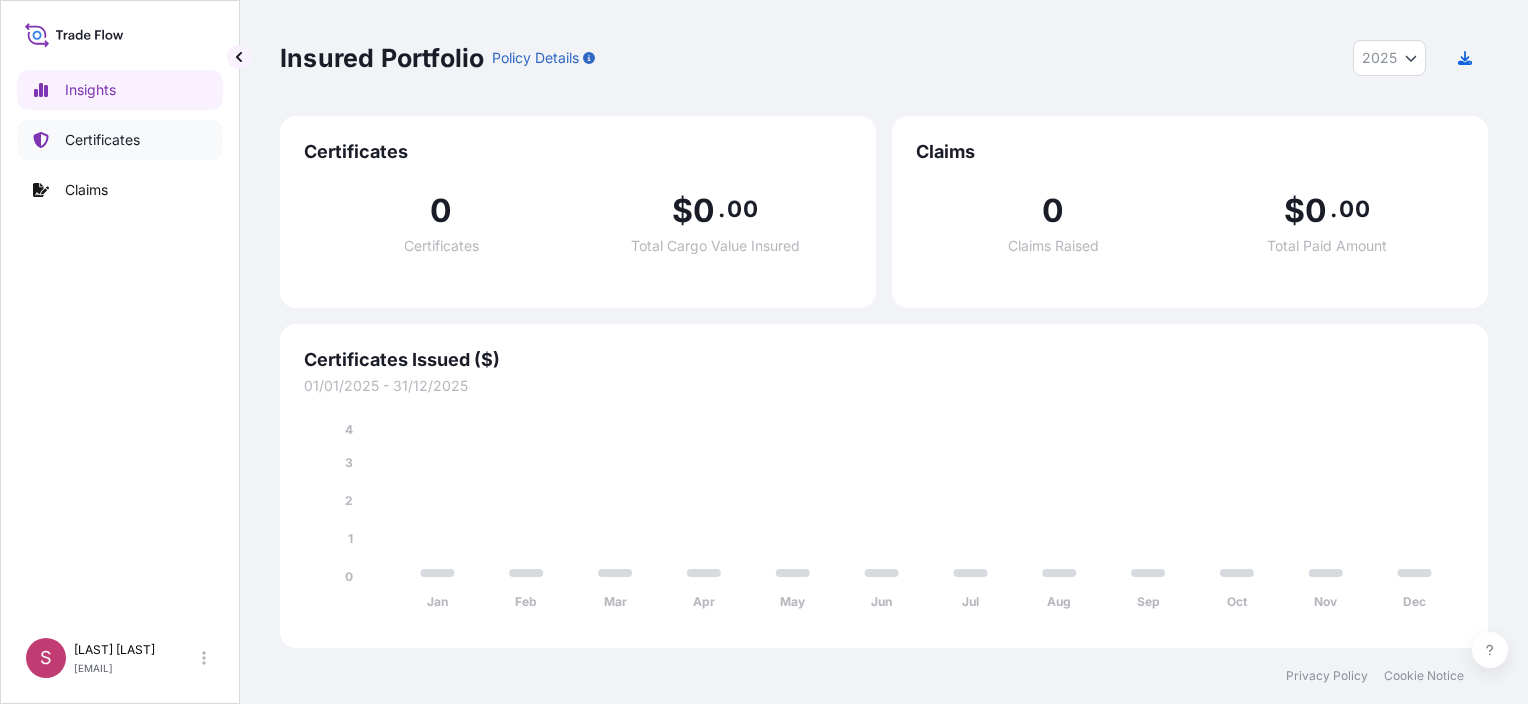 click on "Certificates" at bounding box center [102, 140] 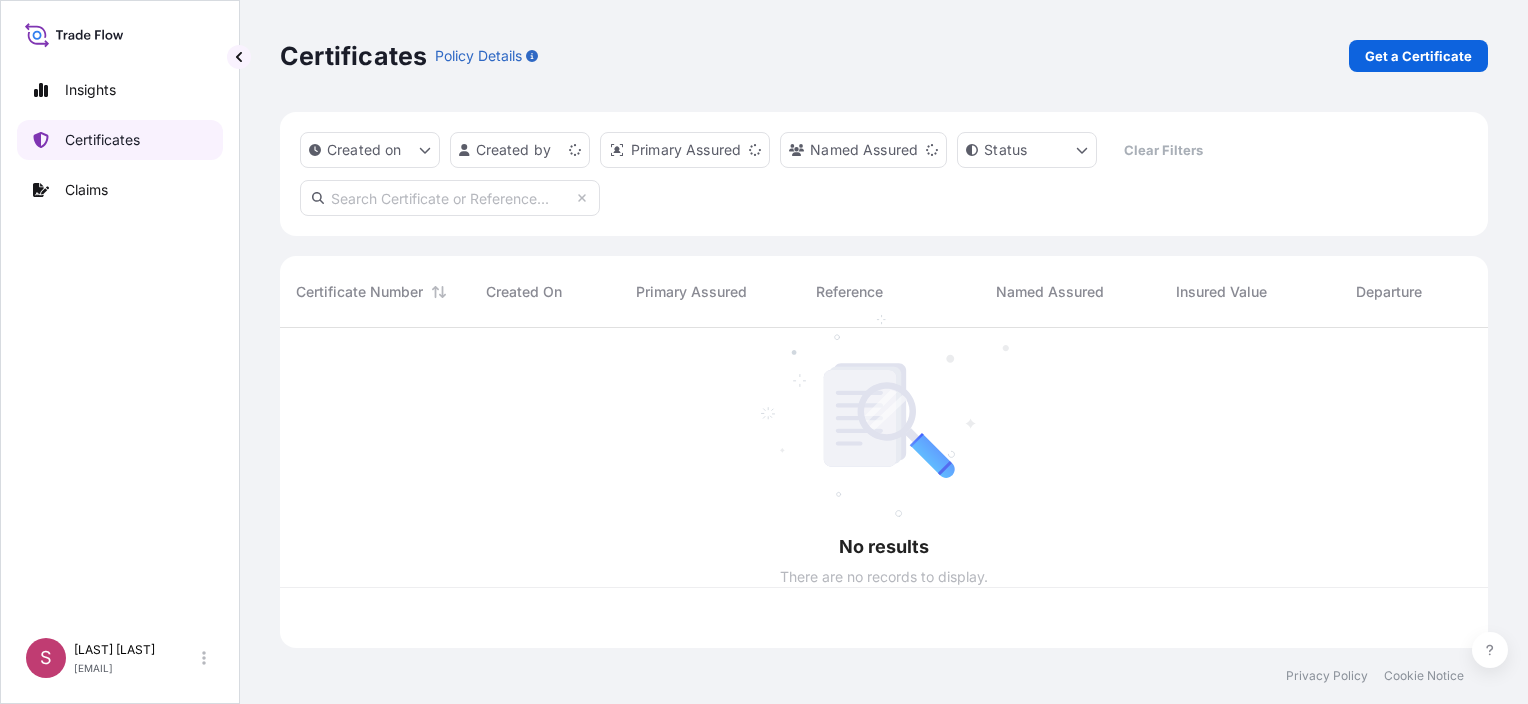 scroll, scrollTop: 16, scrollLeft: 16, axis: both 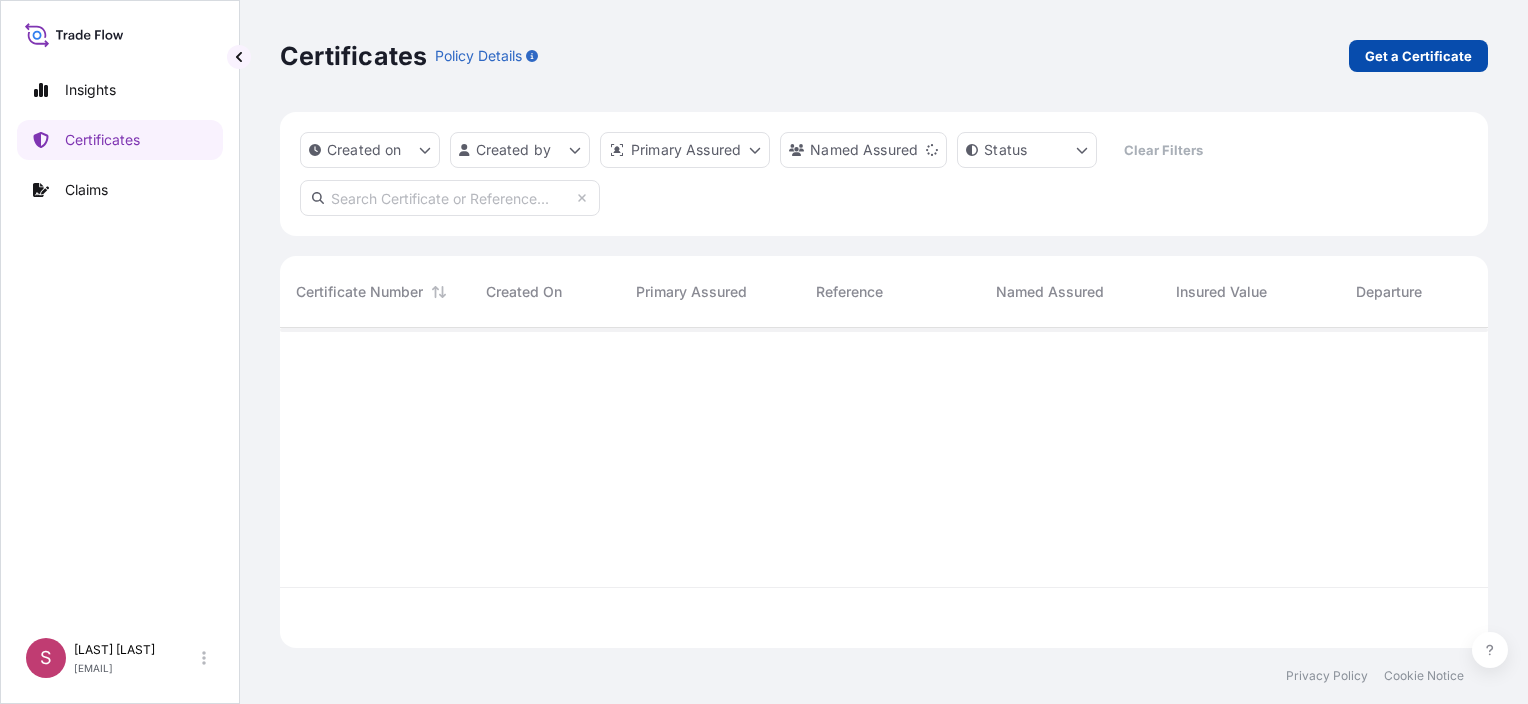 click on "Get a Certificate" at bounding box center (1418, 56) 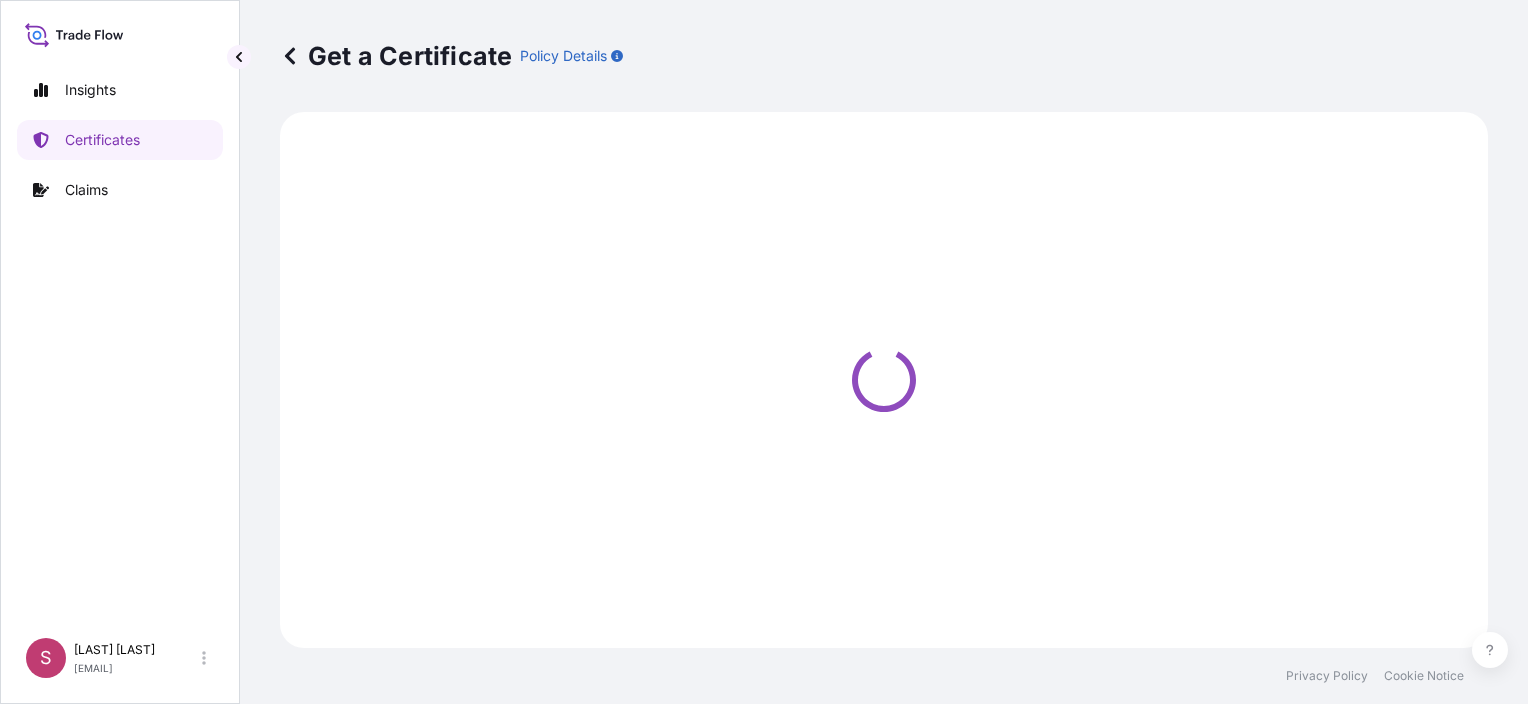 select on "Sea" 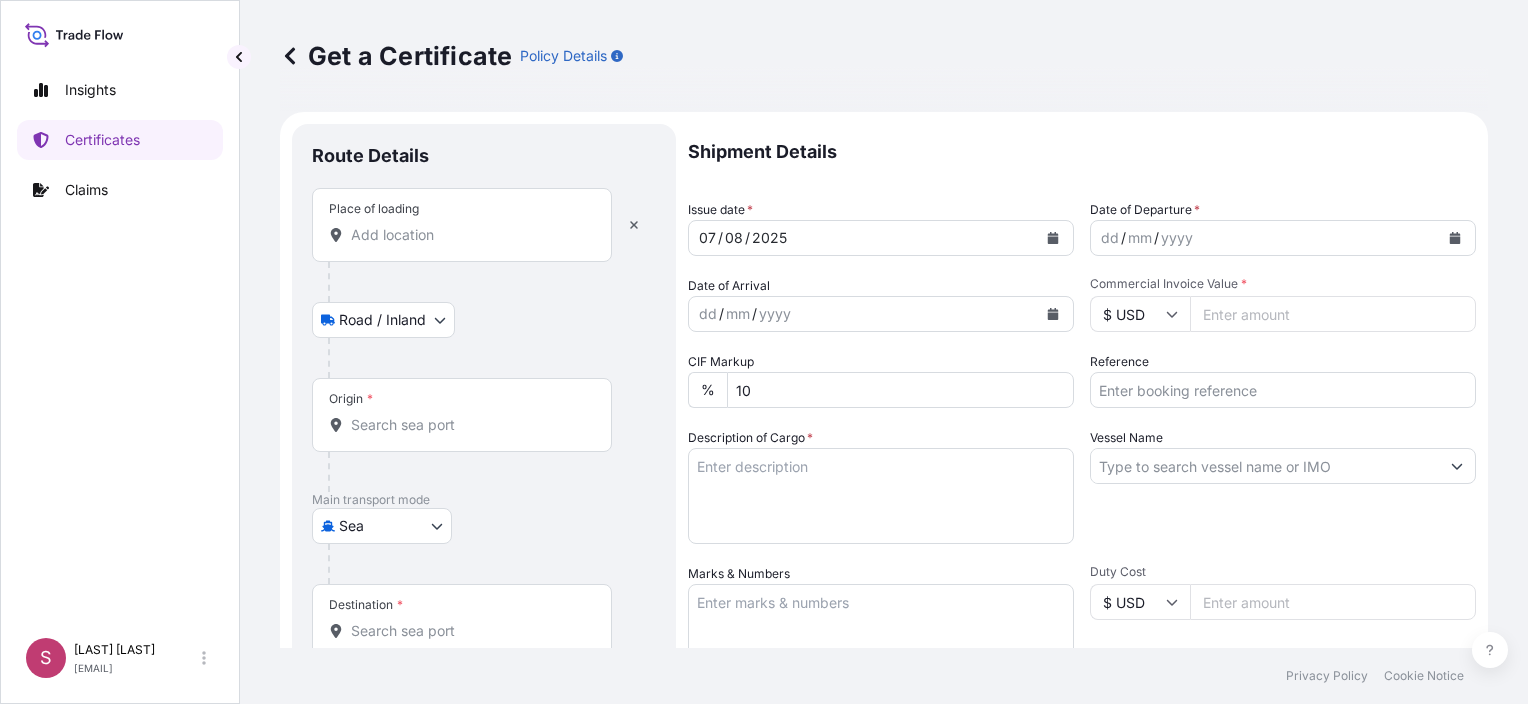 click on "Place of loading" at bounding box center [469, 235] 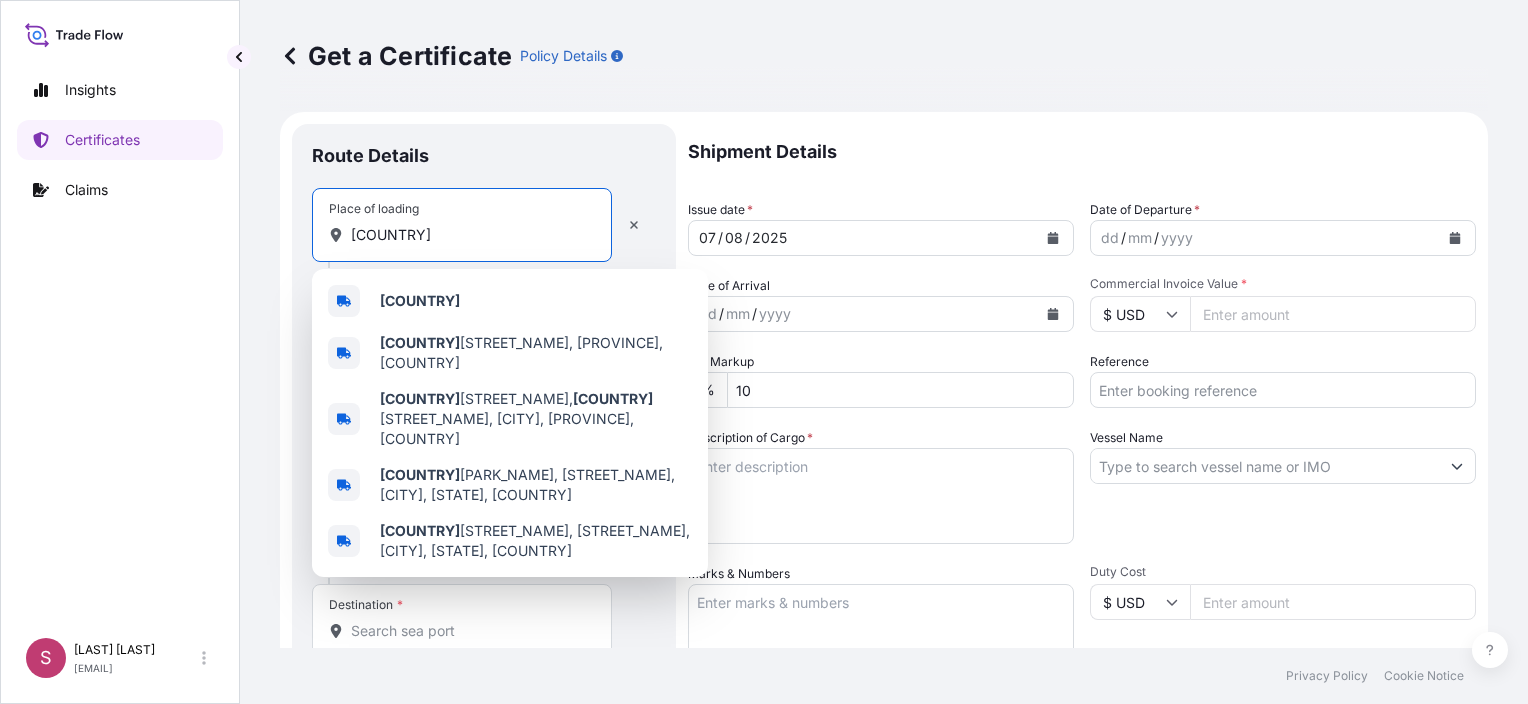 type on "[COUNTRY]" 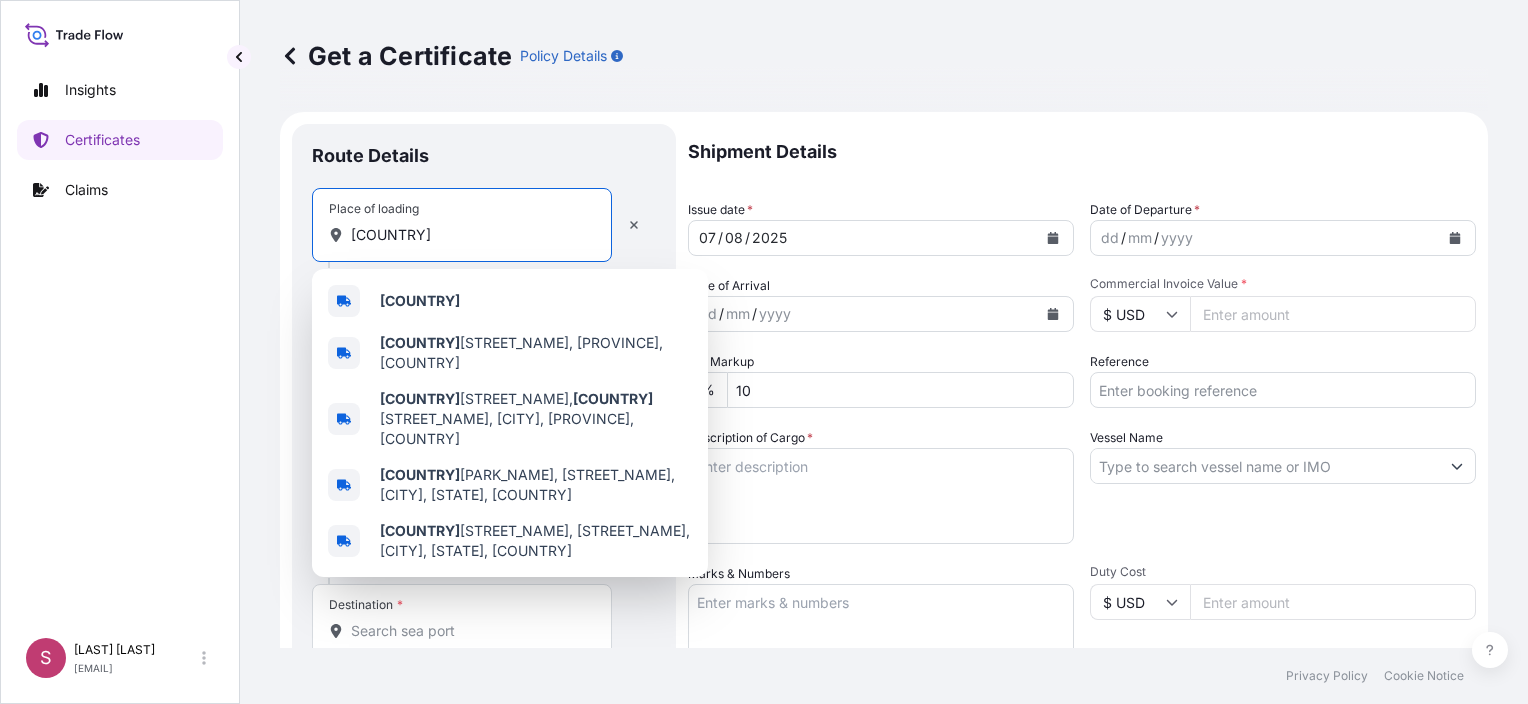 click on "[COUNTRY]" at bounding box center (469, 235) 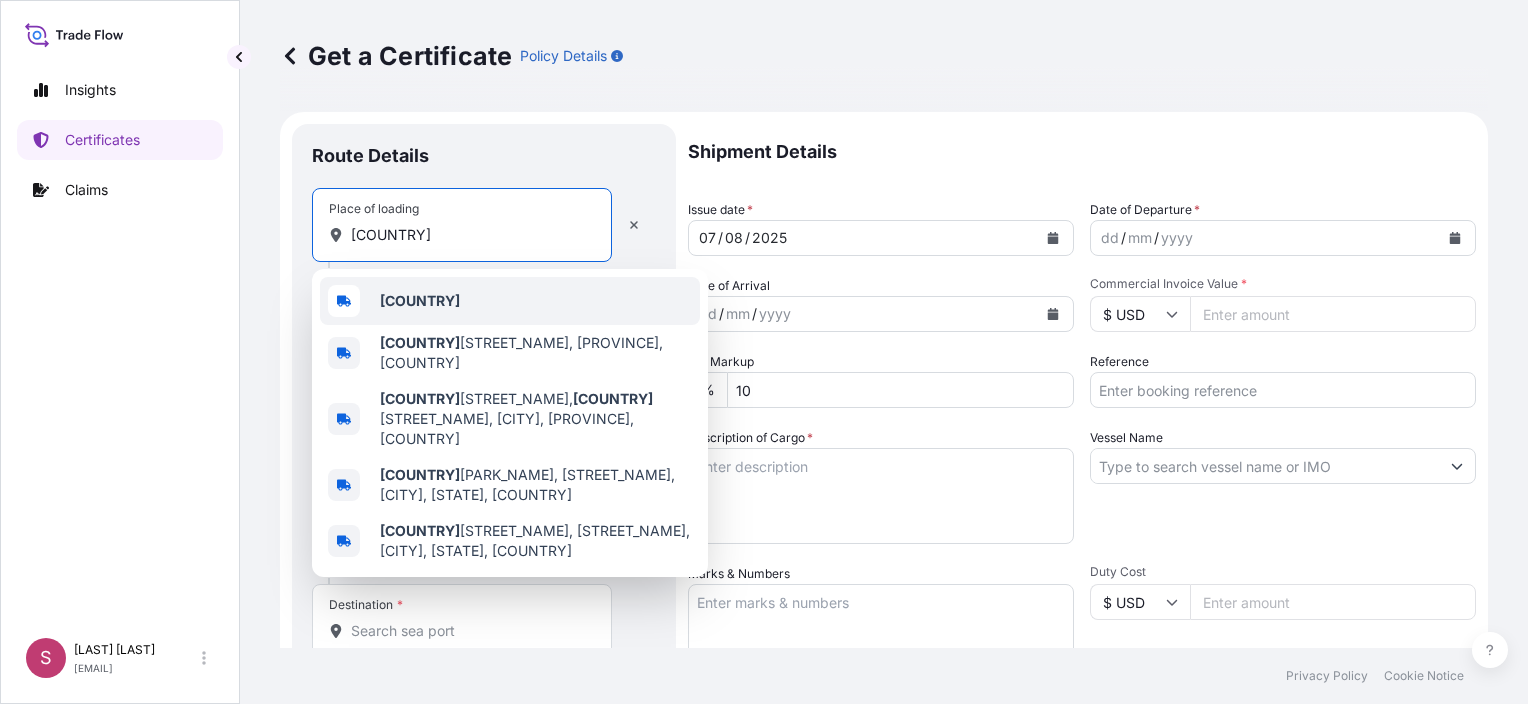 click on "[COUNTRY]" at bounding box center (510, 301) 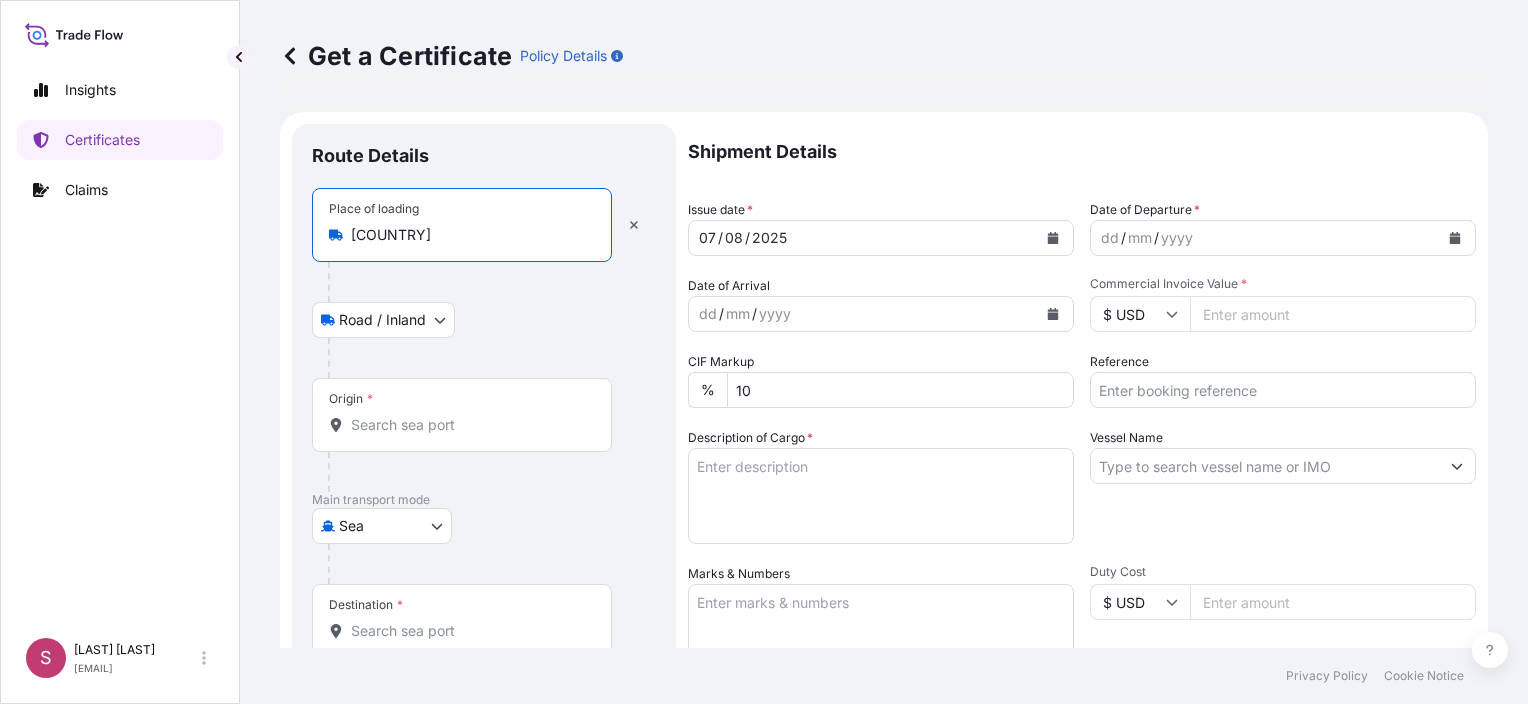 click on "5 options available. 5 options available.
Insights Certificates Claims S [LAST]   [LAST] [EMAIL] Get a Certificate Policy Details Route Details Place of loading [COUNTRY] Road / Inland Road / Inland Origin * Main transport mode Sea Air Road Sea Destination * Cover port to door - Add place of discharge Road / Inland Road / Inland Place of Discharge Shipment Details Issue date * [NUMBER] / [NUMBER] / [YEAR] Date of Departure * dd / mm / yyyy Date of Arrival dd / mm / yyyy Commodity Per Policy Packing Category Commercial Invoice Value    * $ USD CIF Markup % 10 Reference Description of Cargo * Vessel Name Marks & Numbers Duty Cost   $ USD Letter of Credit This shipment has a letter of credit Letter of credit * Letter of credit may not exceed 12000 characters Assured Details Primary Assured * Select a primary assured [COMPANY_NAME] [COMPANY_NAME] Named Assured Named Assured Address Create Certificate Privacy Policy Cookie Notice
0 Selected Date: [NUMBER] [MONTH] [YEAR]" at bounding box center [764, 352] 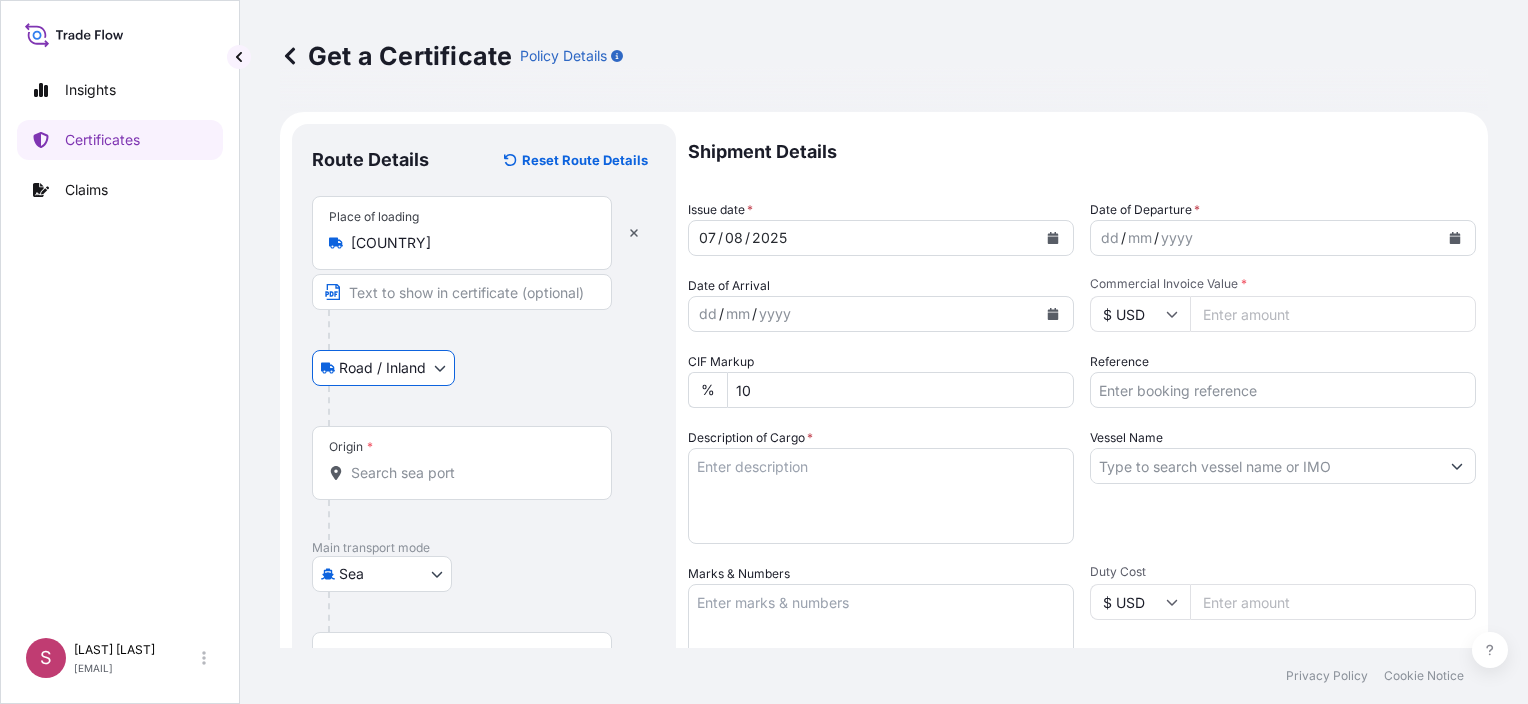 click at bounding box center (462, 292) 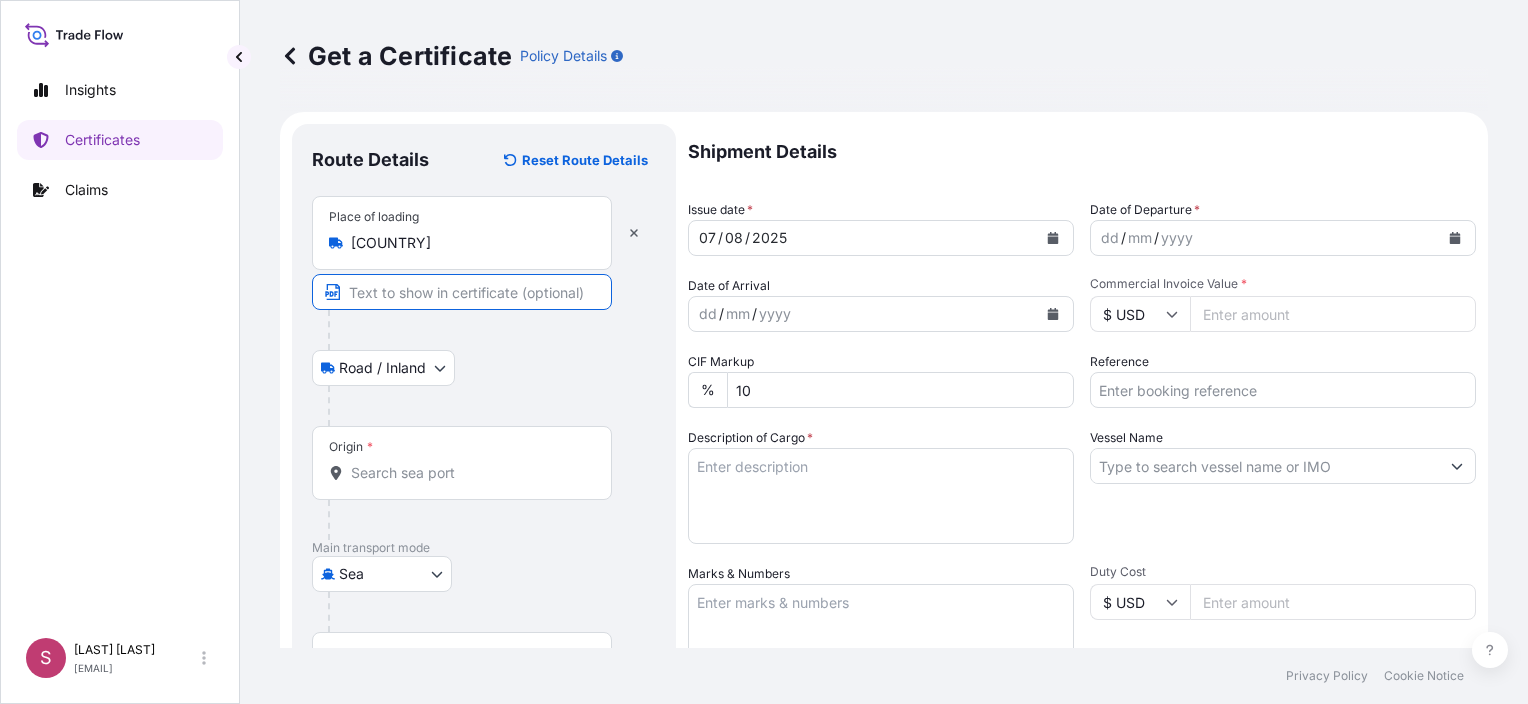 type on "[COUNTRY]" 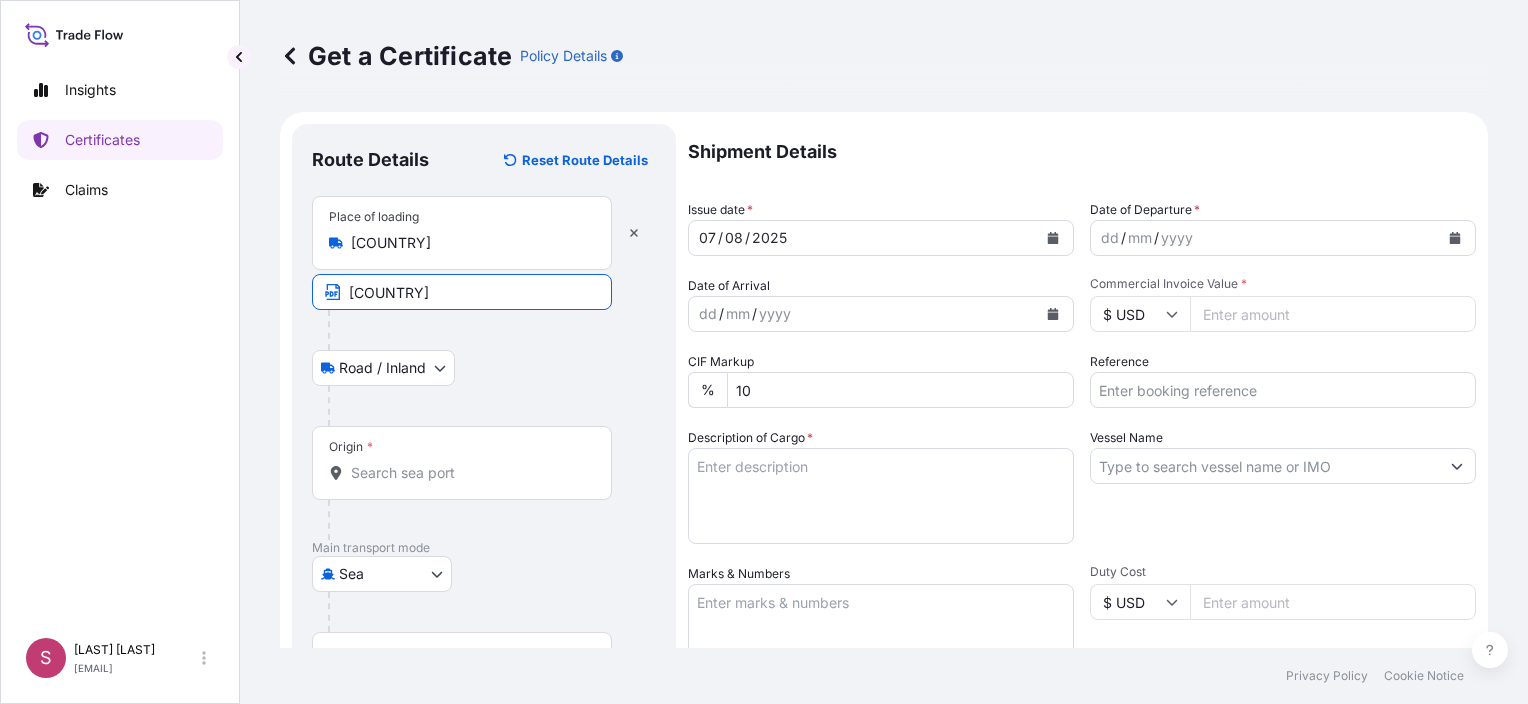 click on "Origin *" at bounding box center [462, 463] 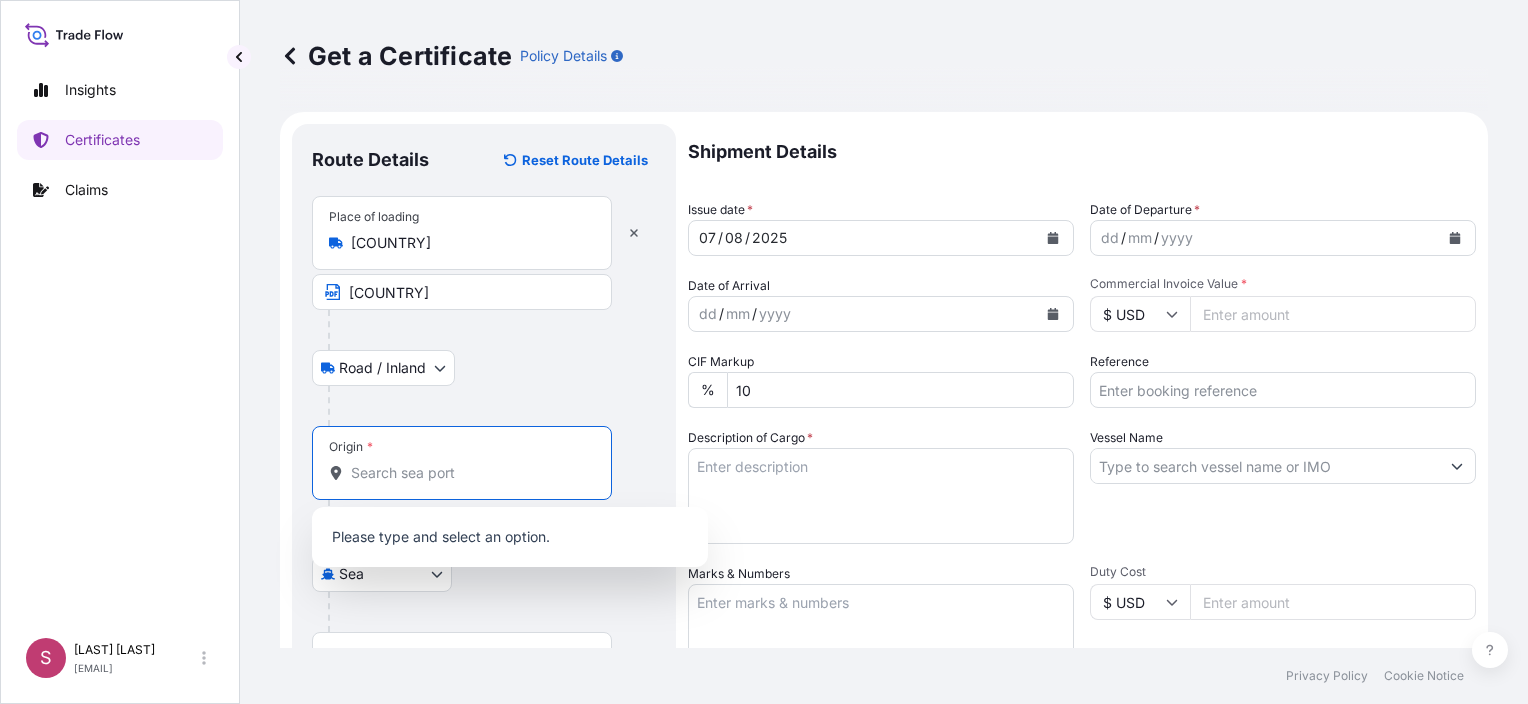 click on "Origin *" at bounding box center (469, 473) 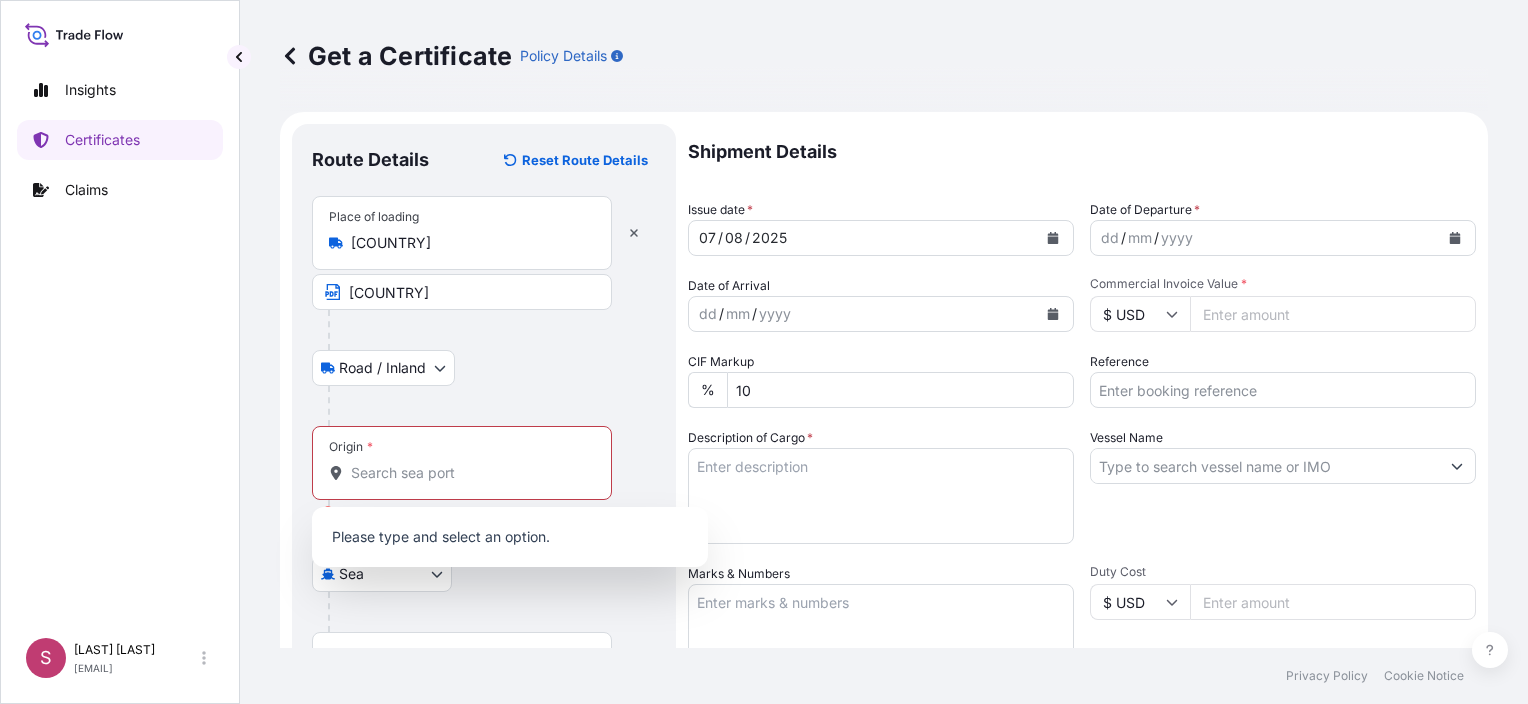 click on "Route Details Reset Route Details Place of loading [COUNTRY] [COUNTRY] Road / Inland Road / Inland Origin * Please select an origin Main transport mode Sea Air Road Sea Destination * Cover port to door - Add place of discharge Road / Inland Road / Inland Place of Discharge" at bounding box center [484, 590] 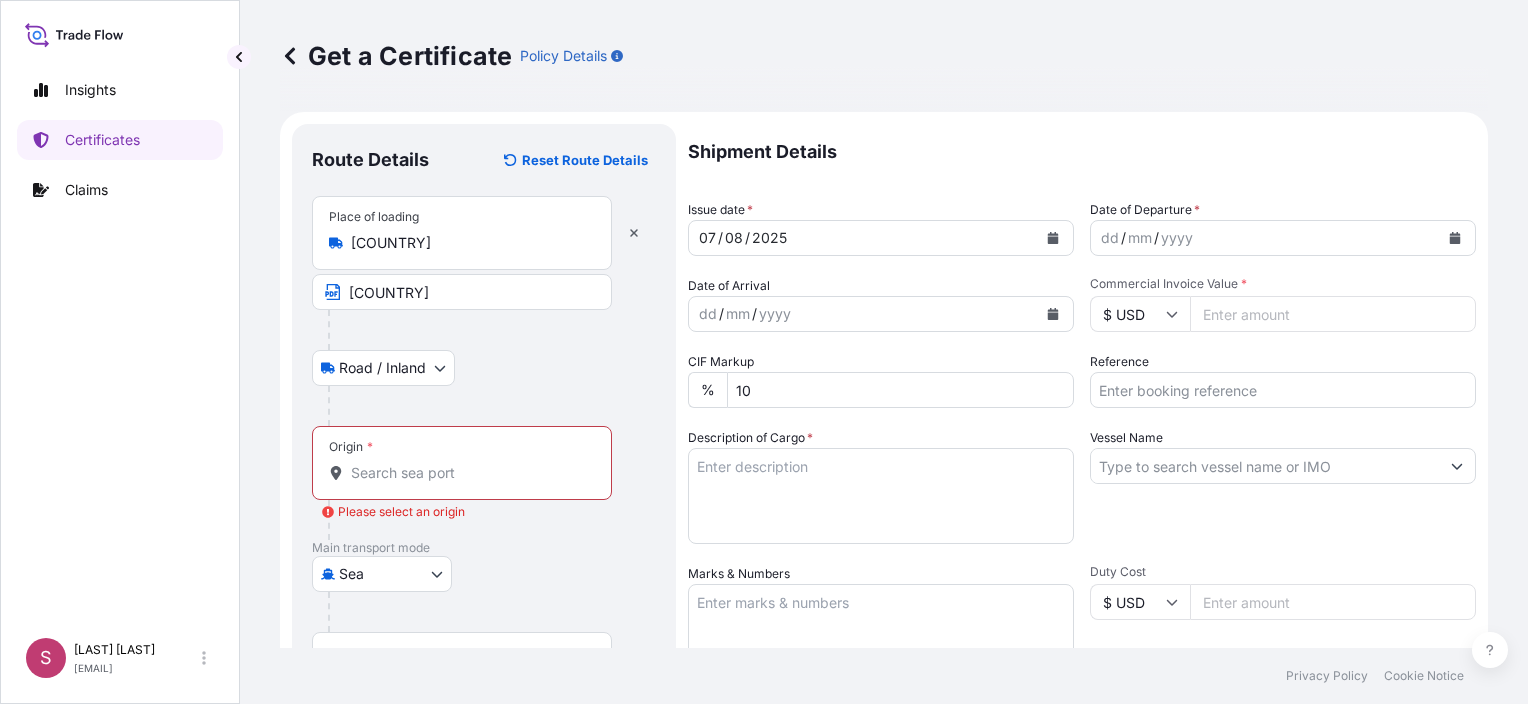 click on "Origin *" at bounding box center [462, 463] 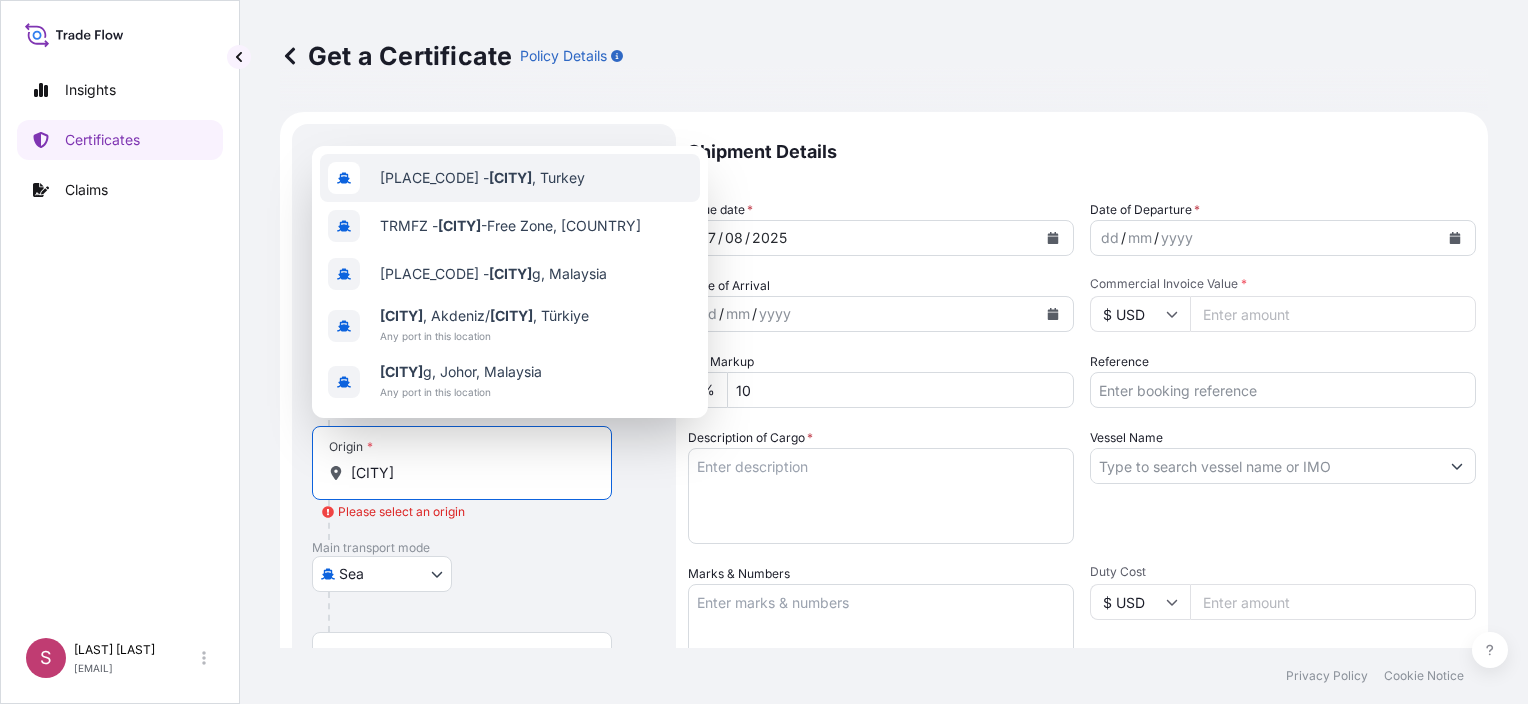 click on "[ORIGIN_CODE] -  [CITY] , [COUNTRY]" at bounding box center [482, 178] 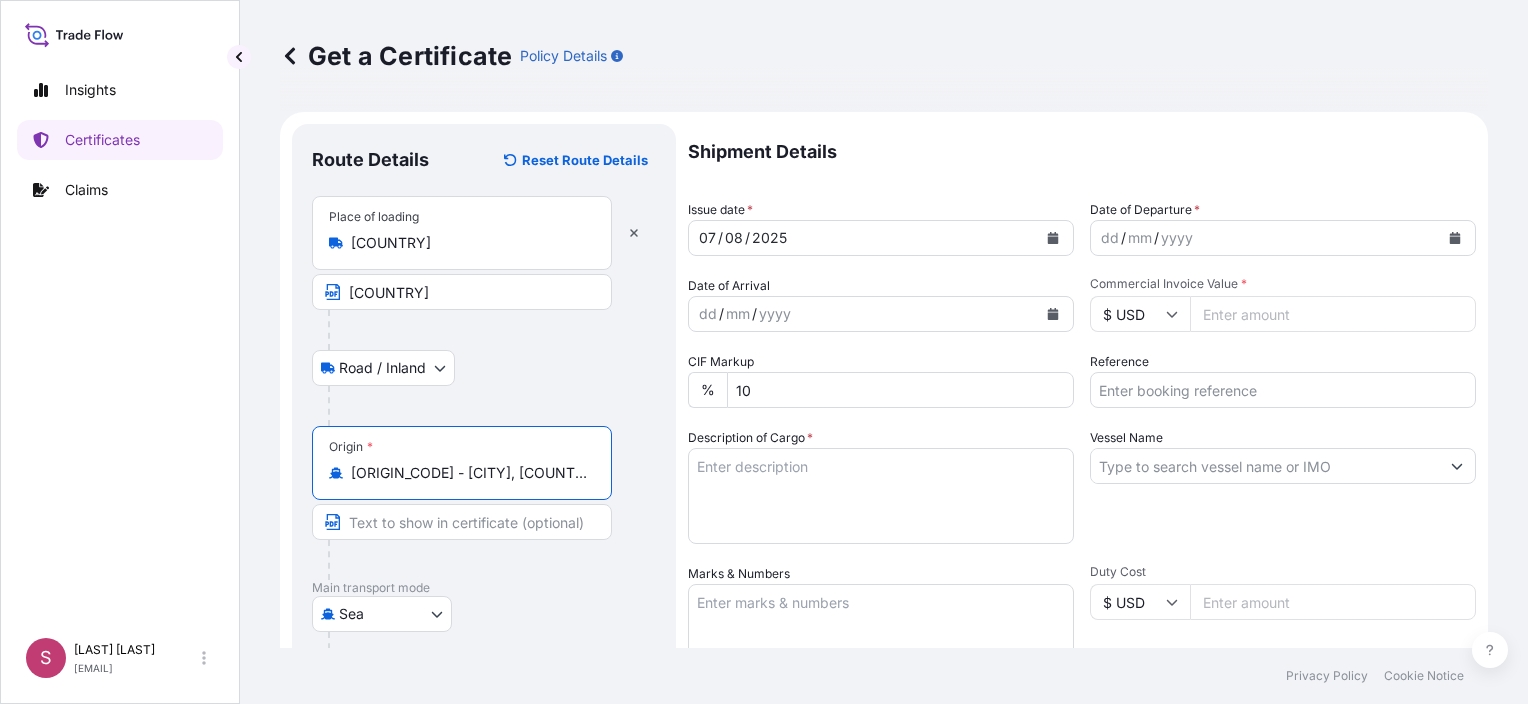 type on "[ORIGIN_CODE] - [CITY], [COUNTRY]" 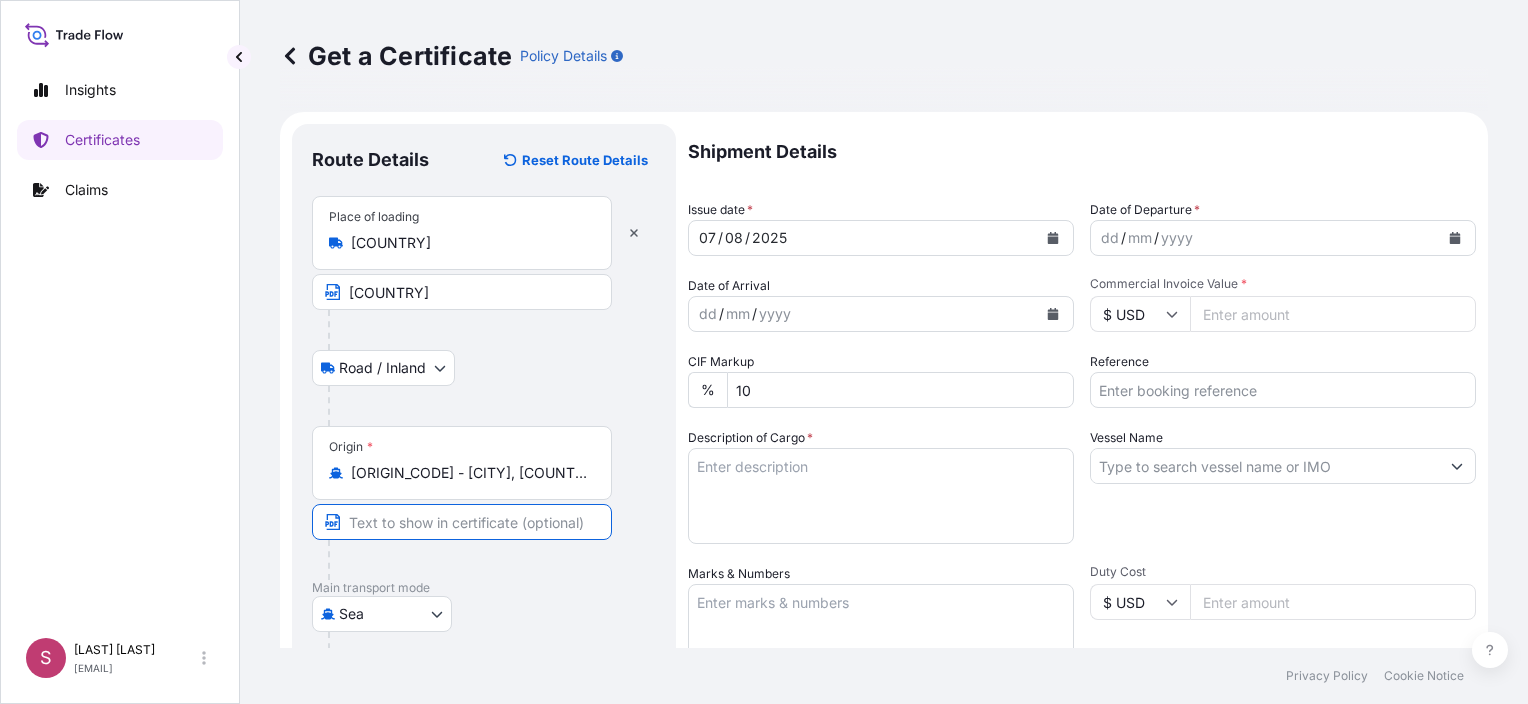 click at bounding box center [462, 522] 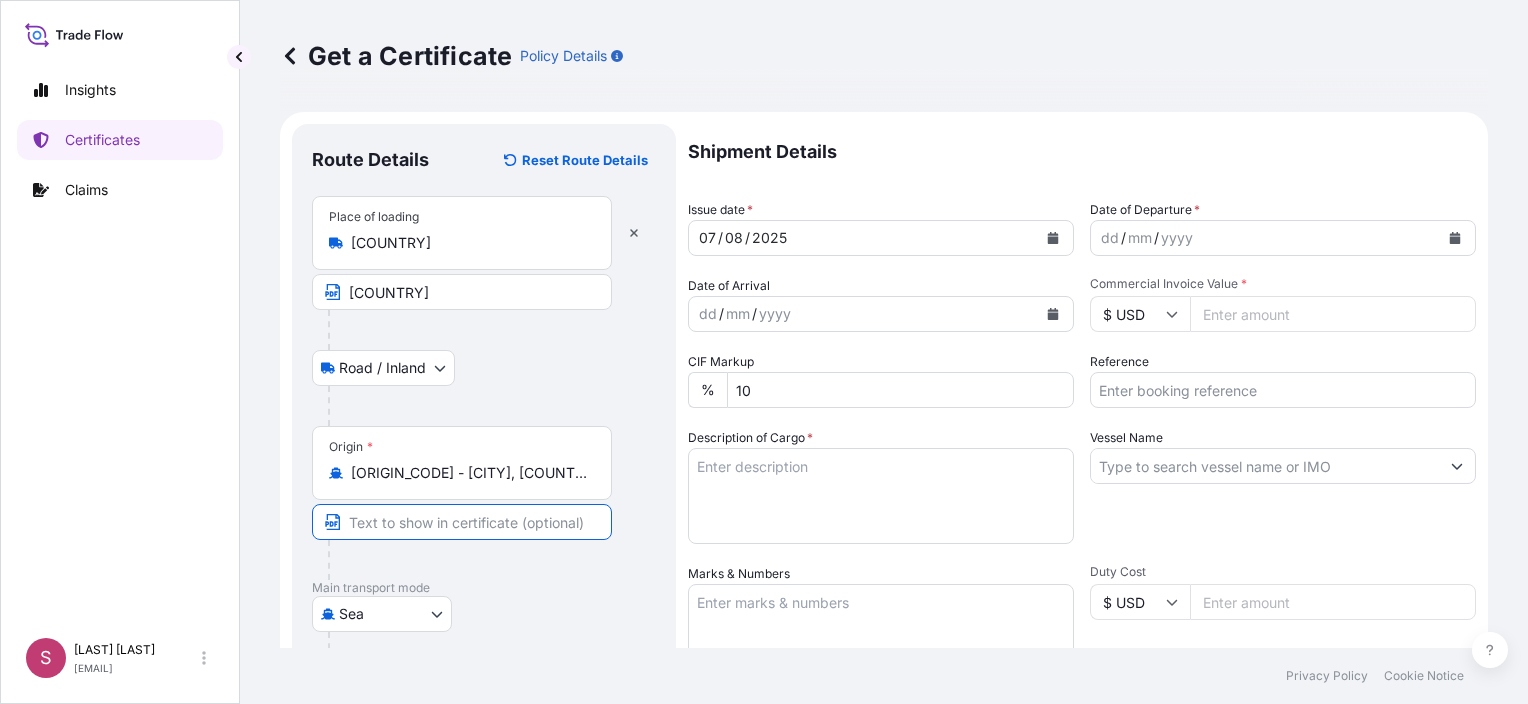 type on "[CITY]" 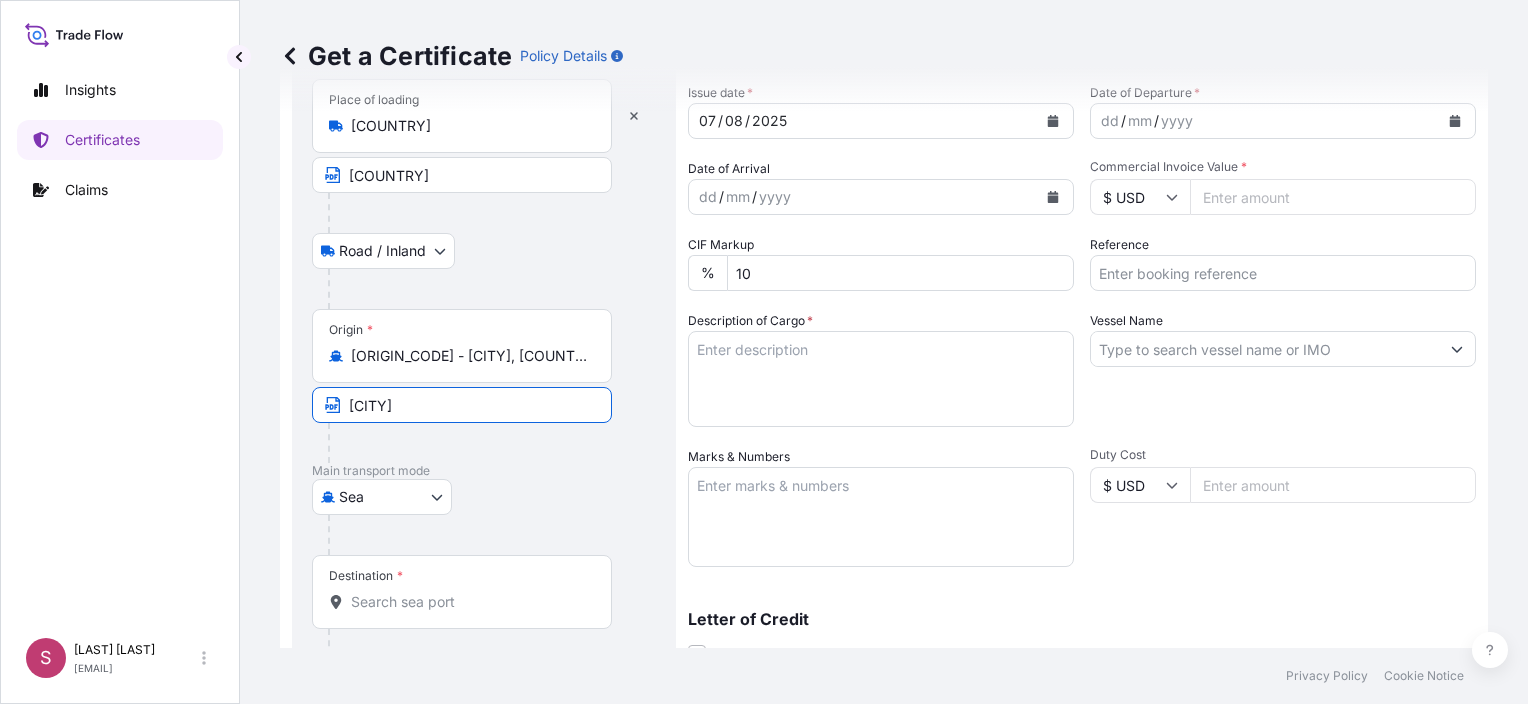 scroll, scrollTop: 300, scrollLeft: 0, axis: vertical 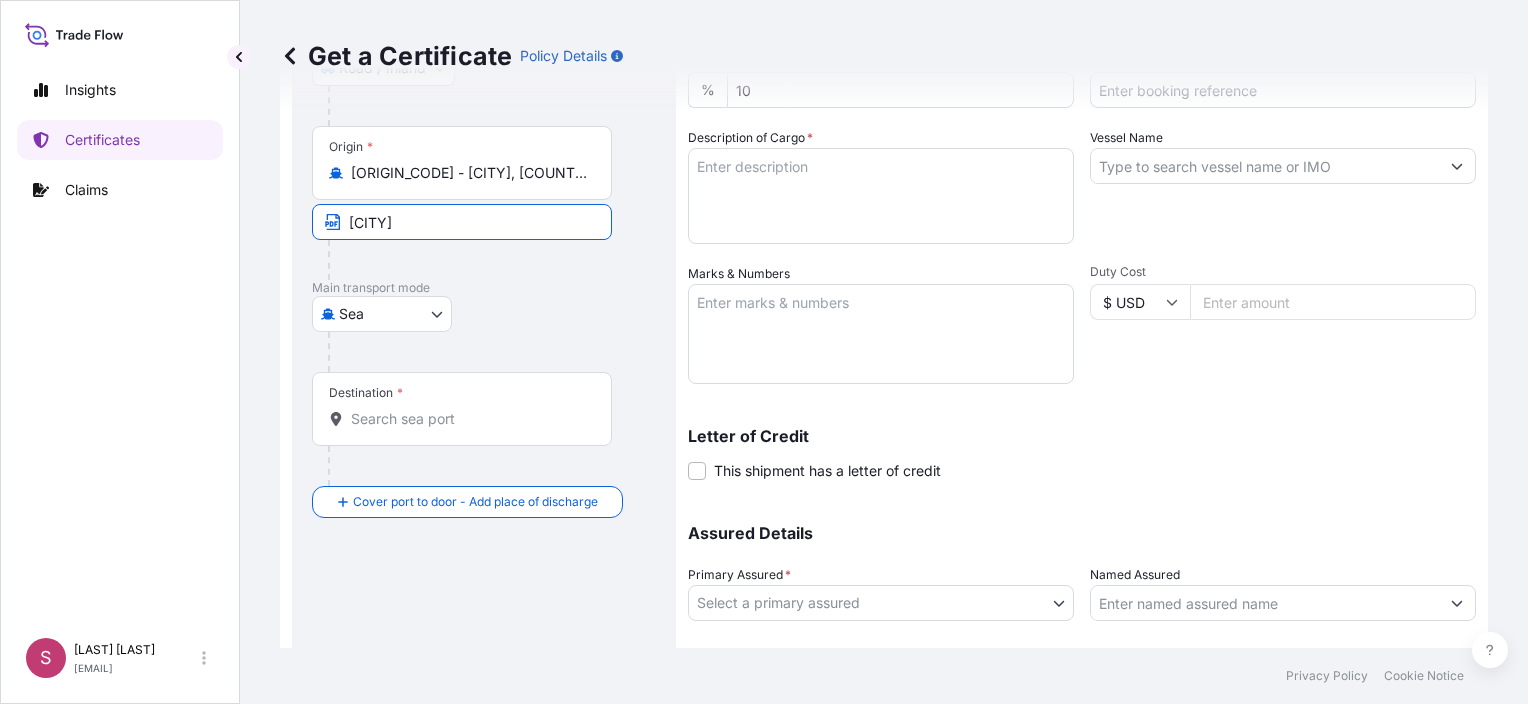 click on "Destination *" at bounding box center [469, 419] 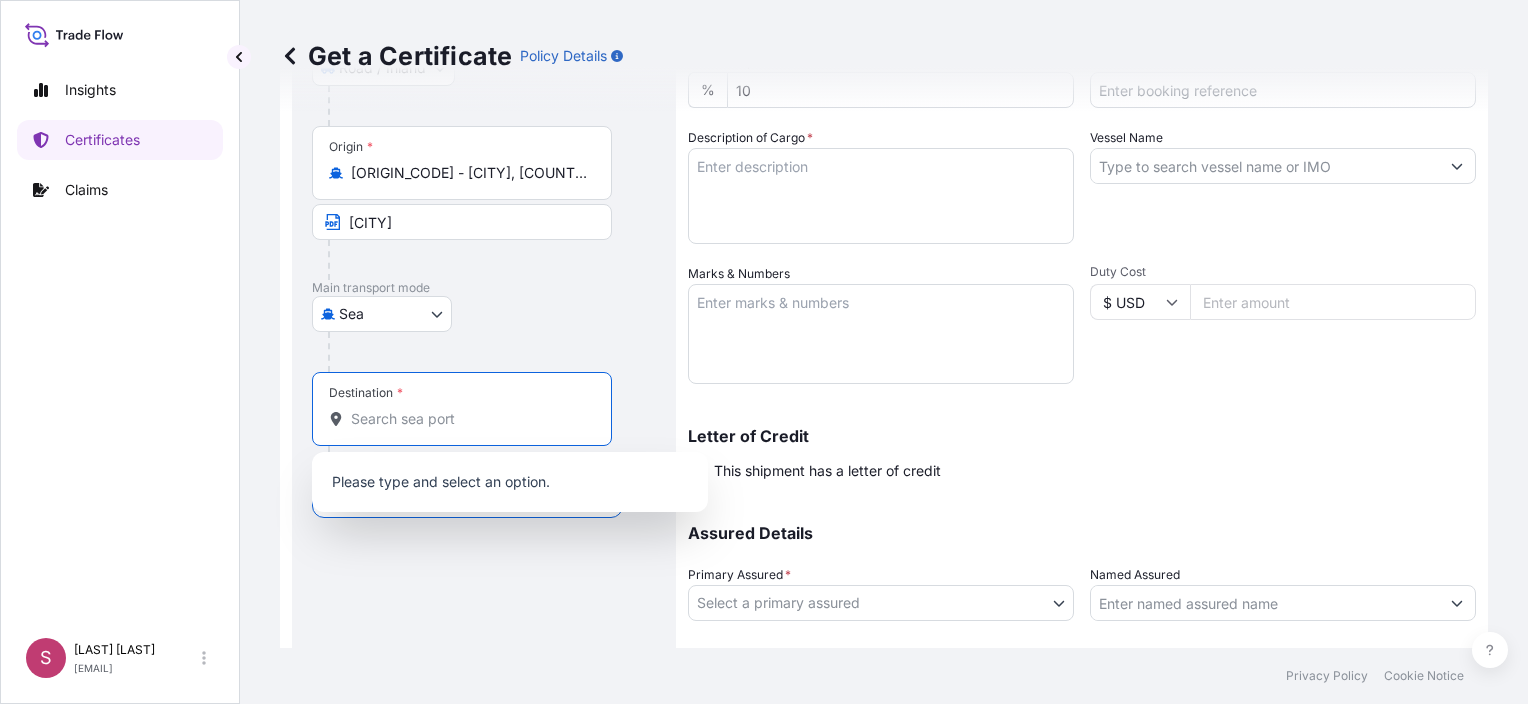 type on "c" 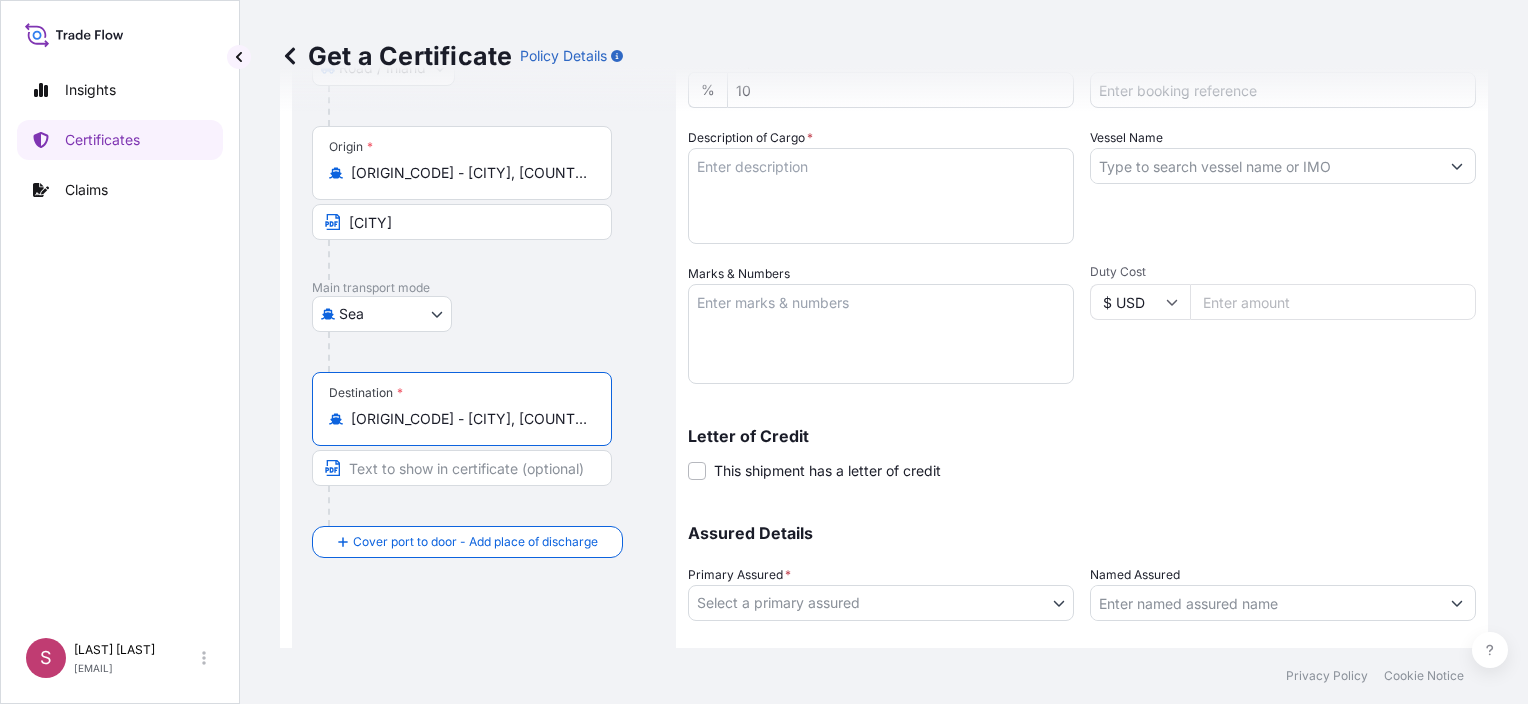 type on "[ORIGIN_CODE] - [CITY], [COUNTRY]" 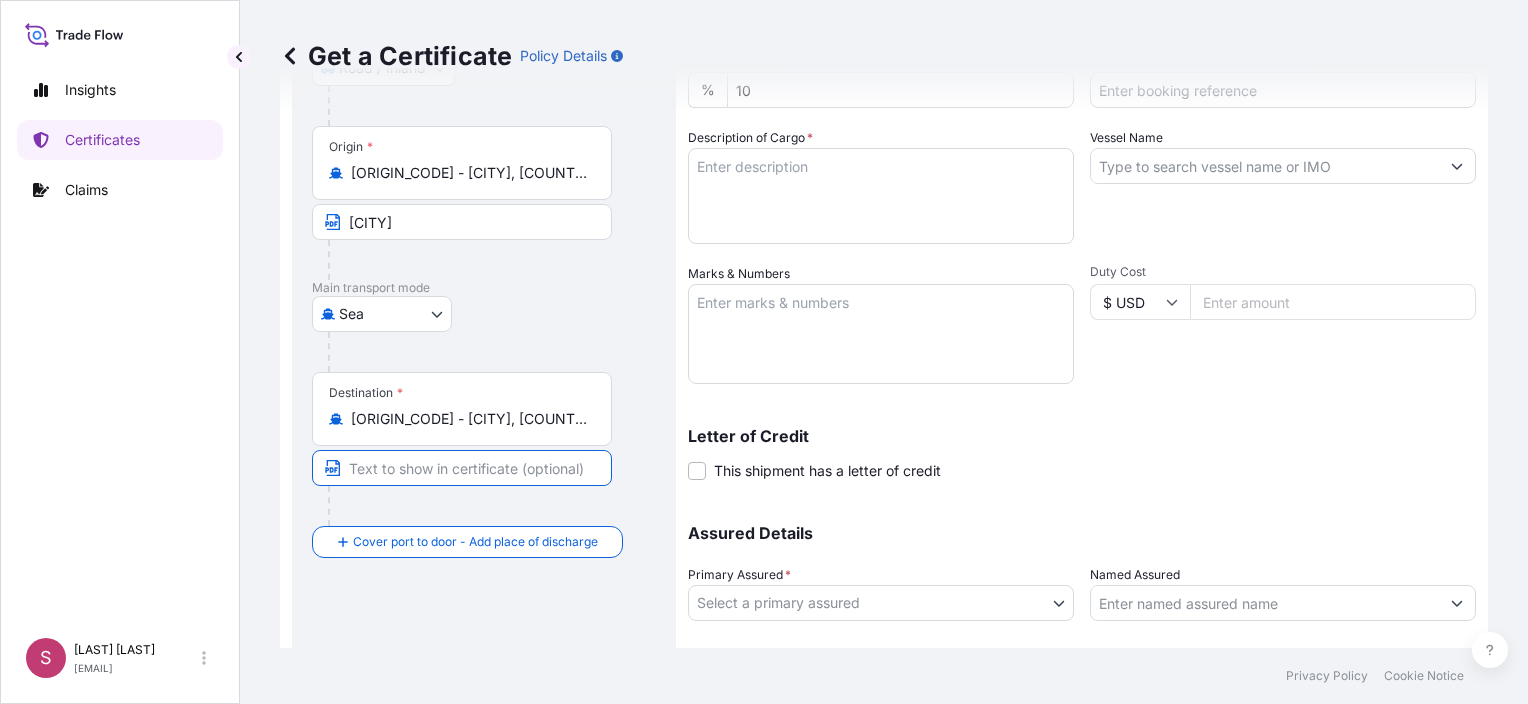type on "[CITY]" 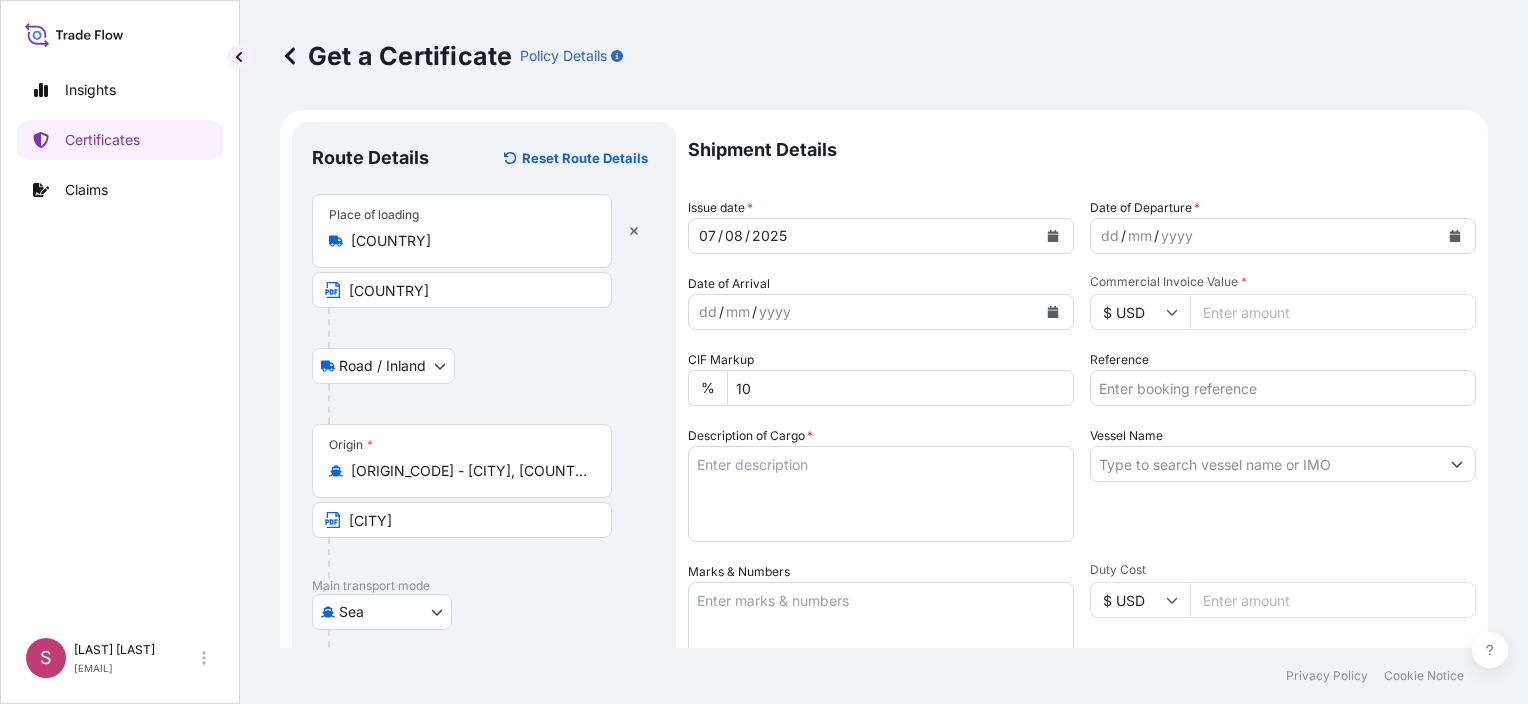 scroll, scrollTop: 0, scrollLeft: 0, axis: both 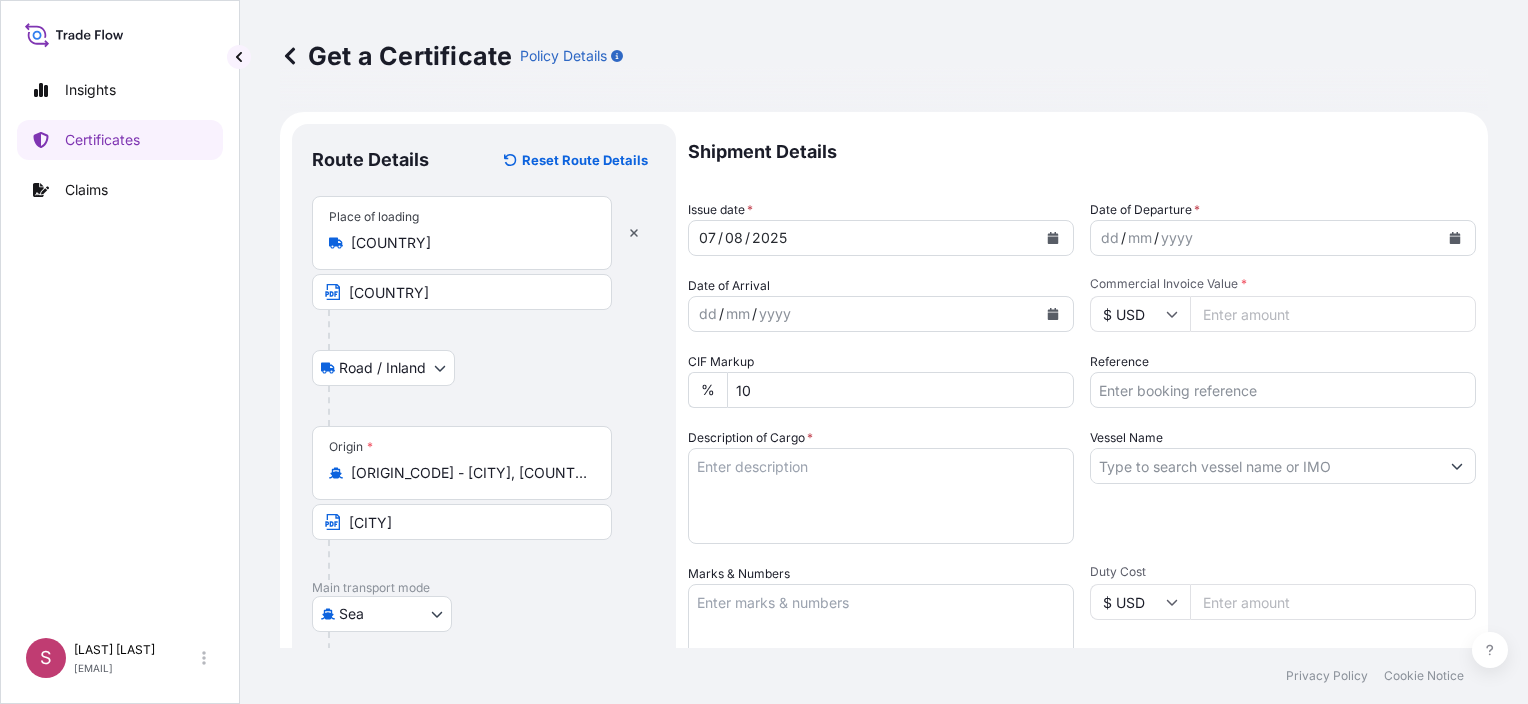 click on "[NUMBER] / [NUMBER] / [YEAR]" at bounding box center (863, 238) 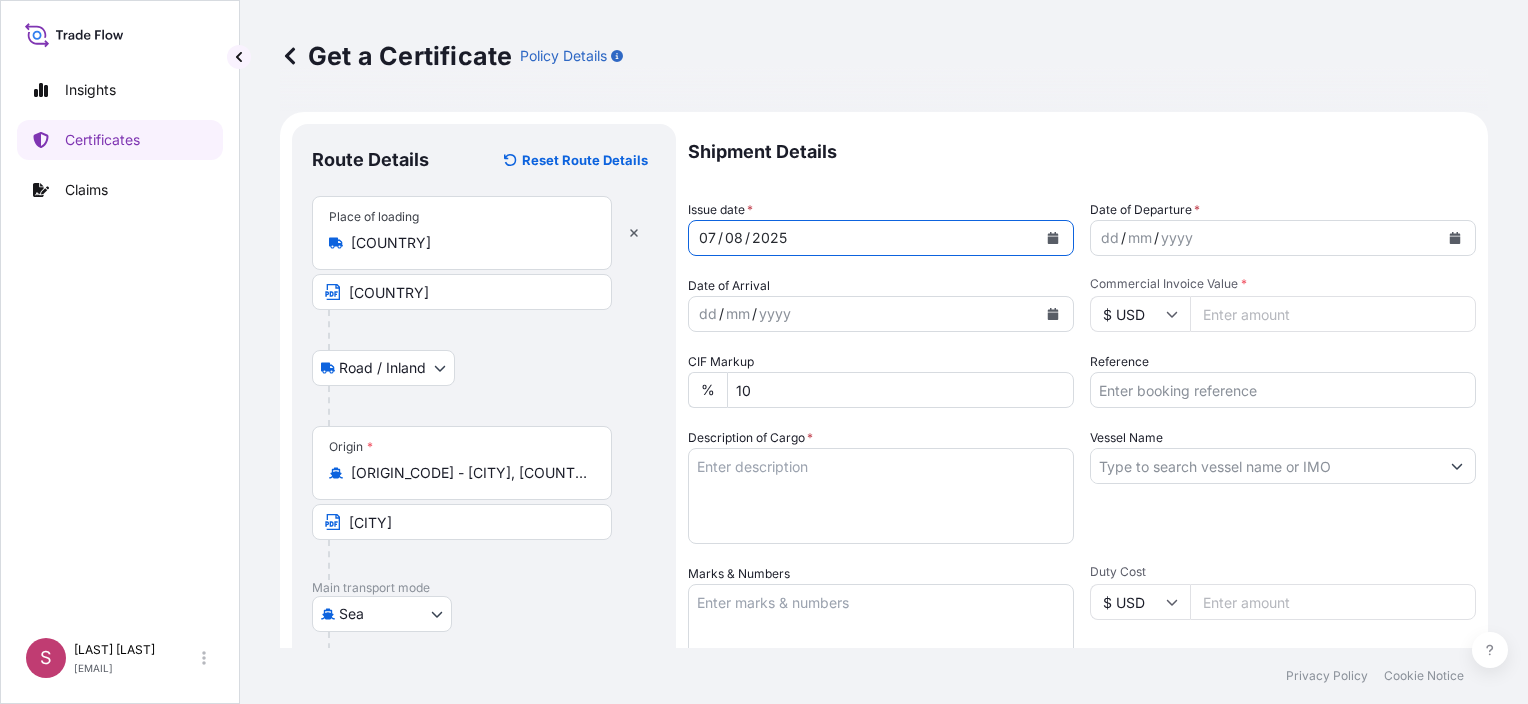 click at bounding box center (1053, 238) 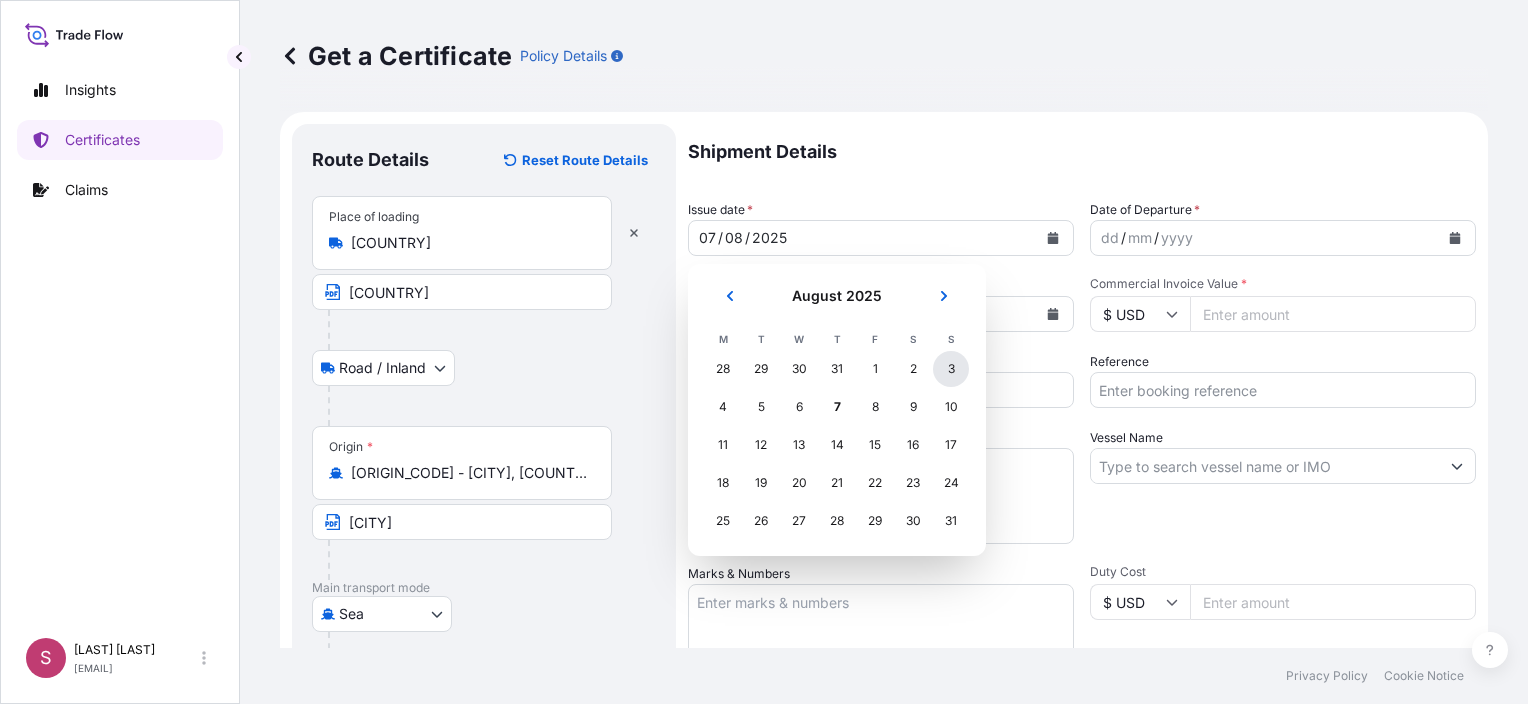 click on "3" at bounding box center (951, 369) 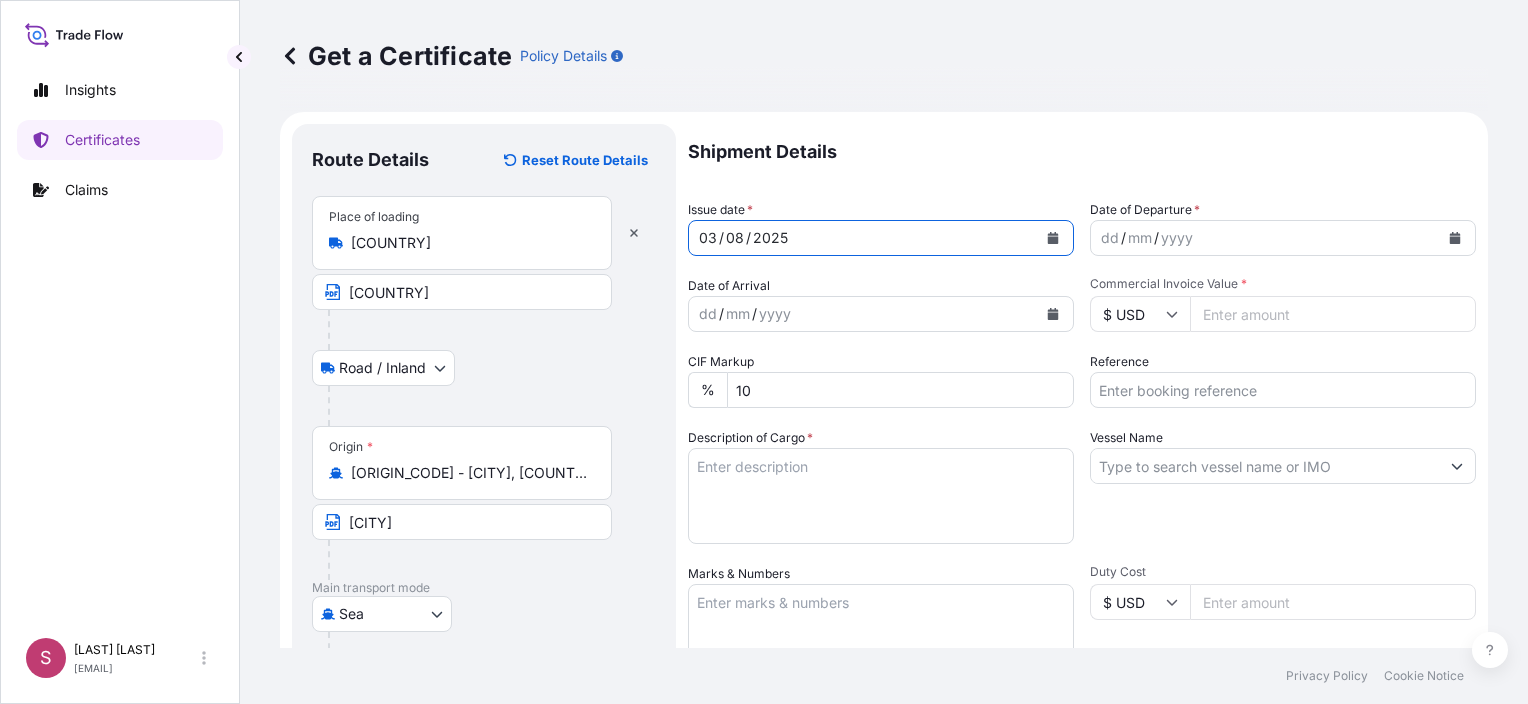 click on "dd / mm / yyyy" at bounding box center (1265, 238) 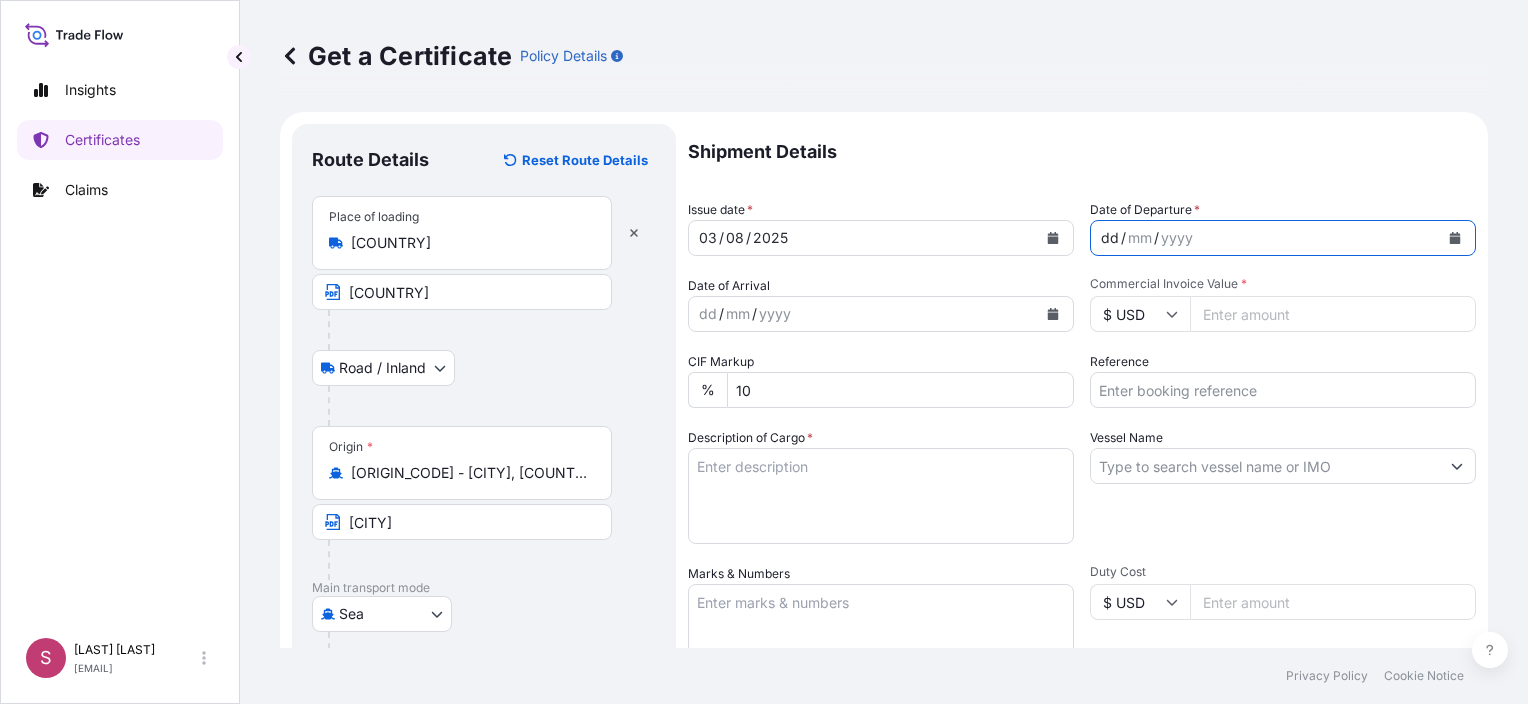click 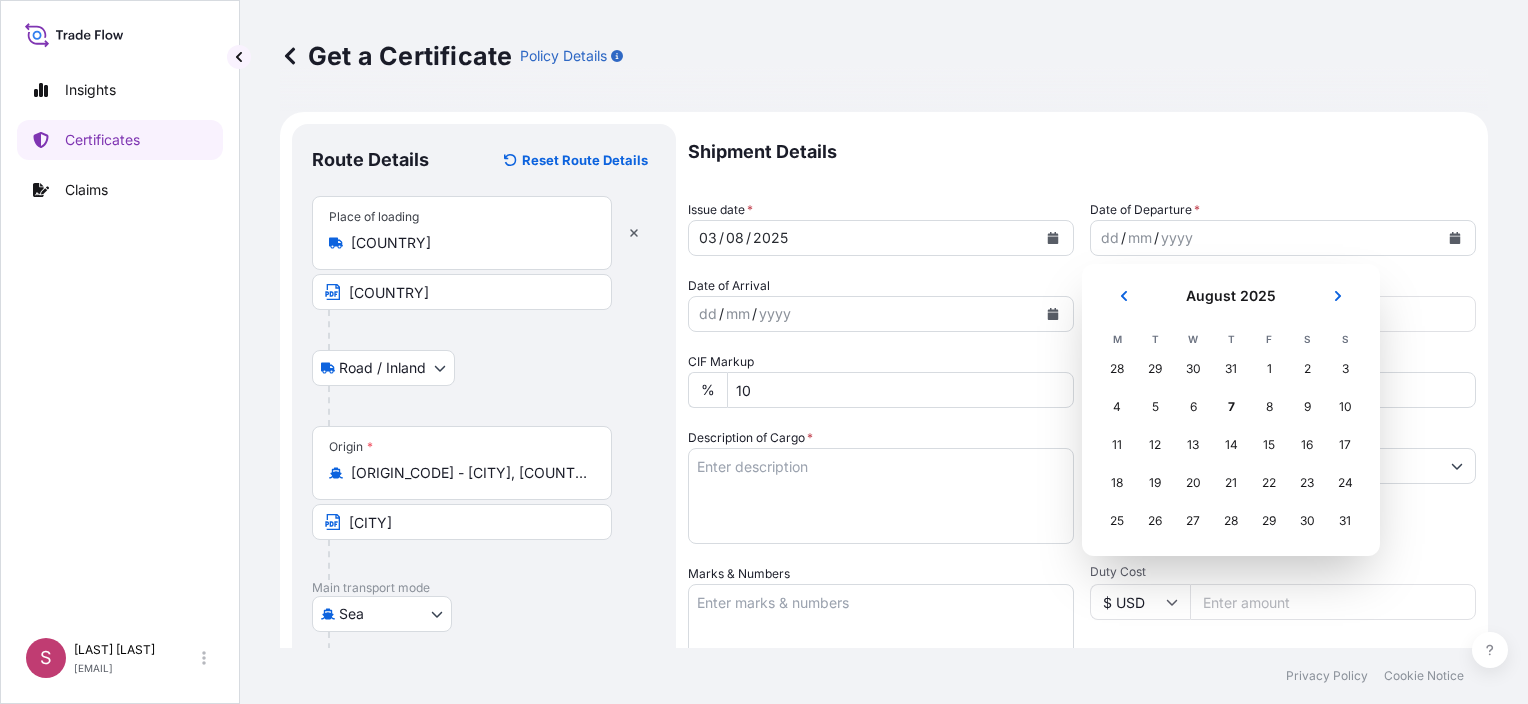click on "S" at bounding box center (1345, 339) 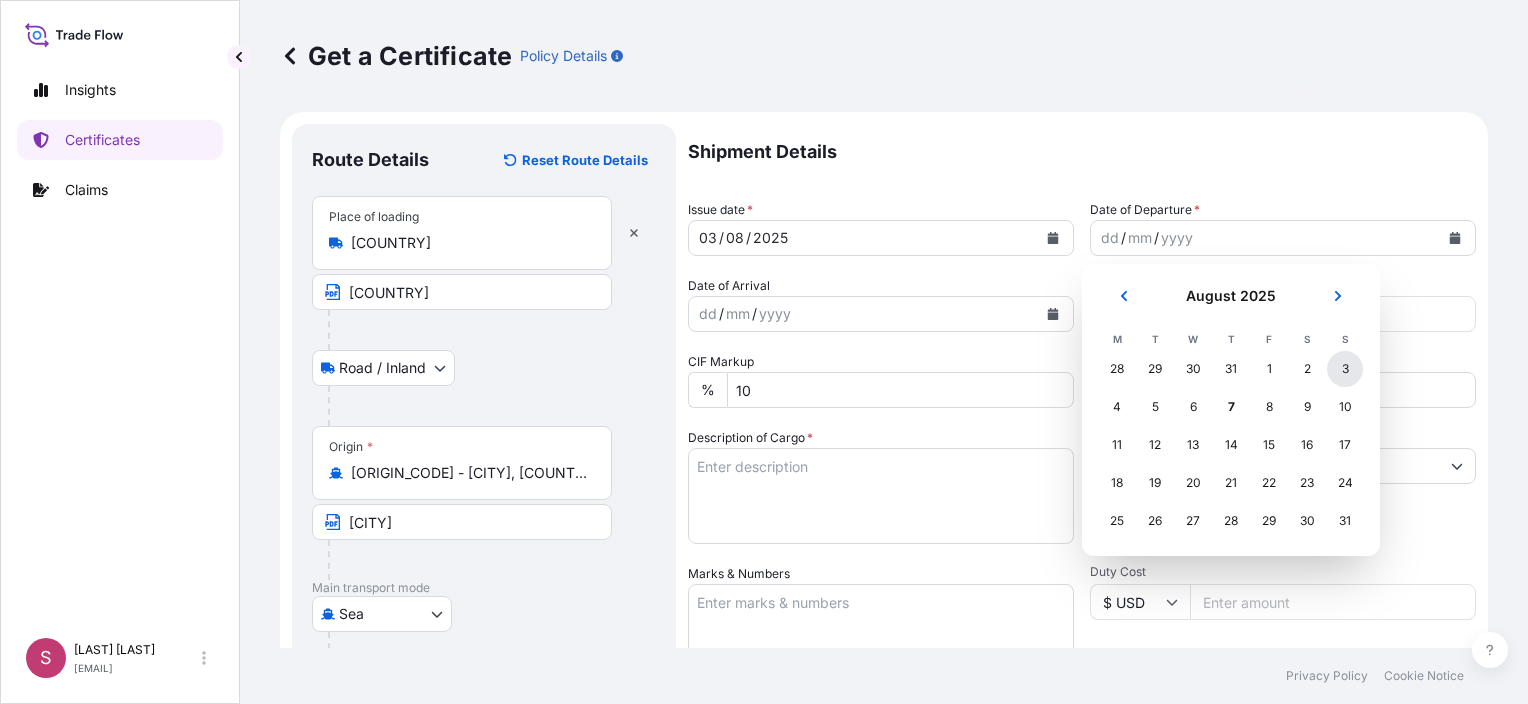 click on "3" at bounding box center [1345, 369] 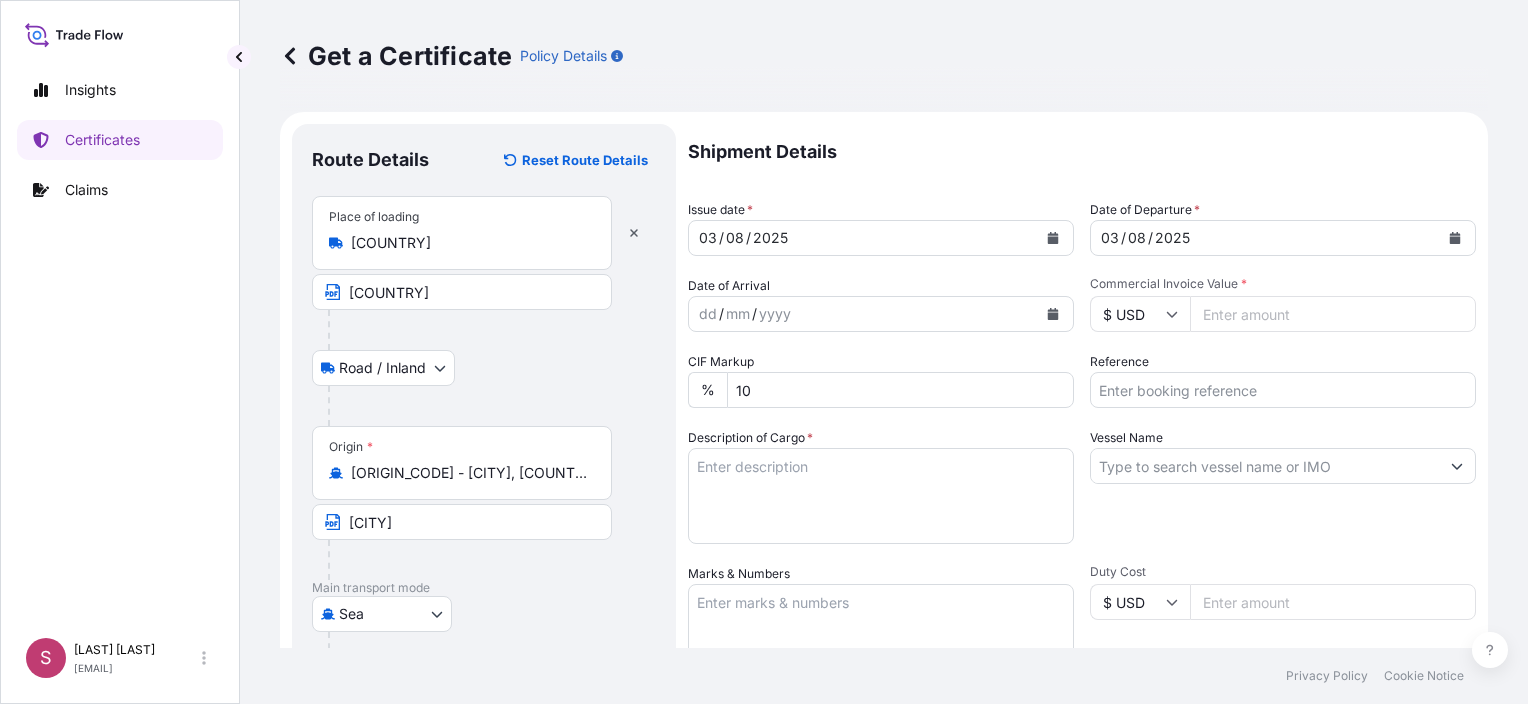 click on "Commercial Invoice Value    *" at bounding box center (1333, 314) 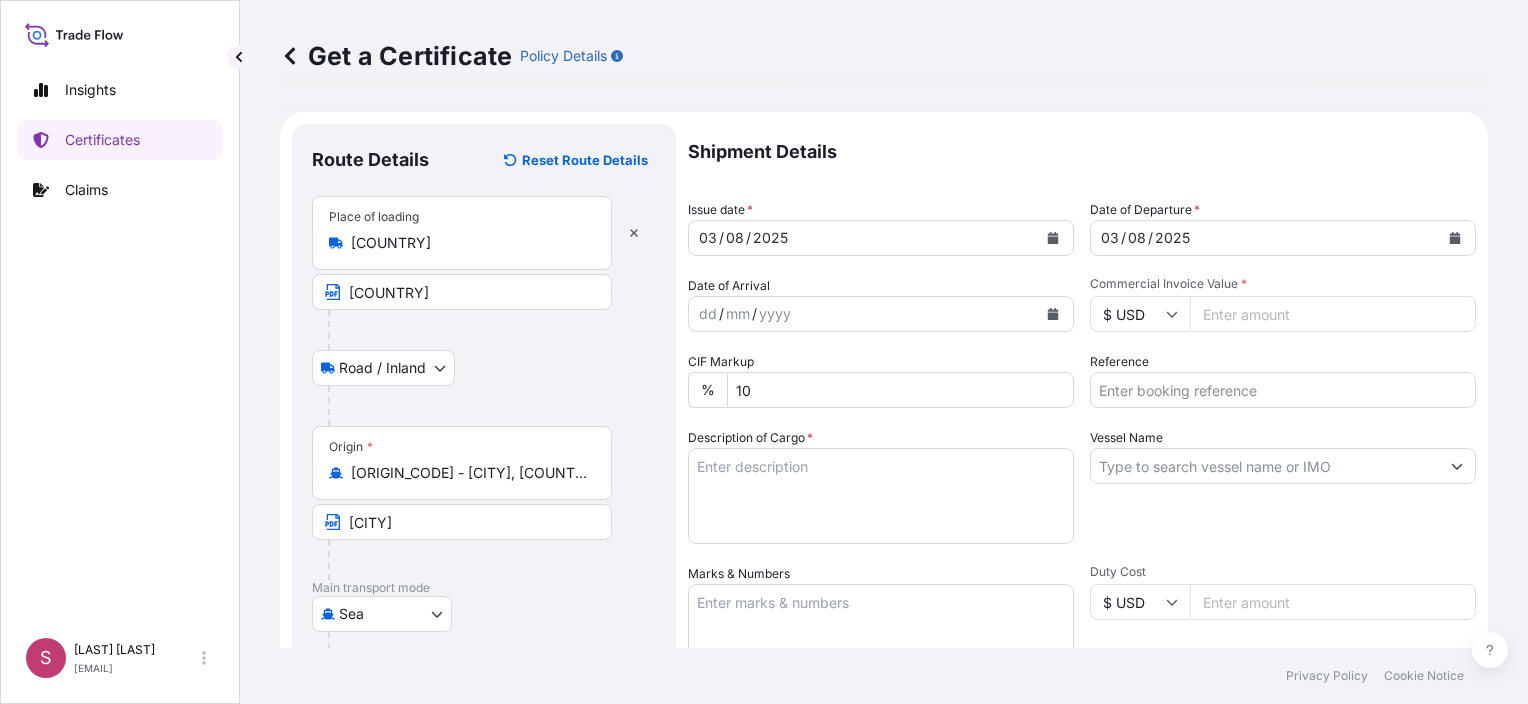 click on "Commercial Invoice Value    *" at bounding box center (1333, 314) 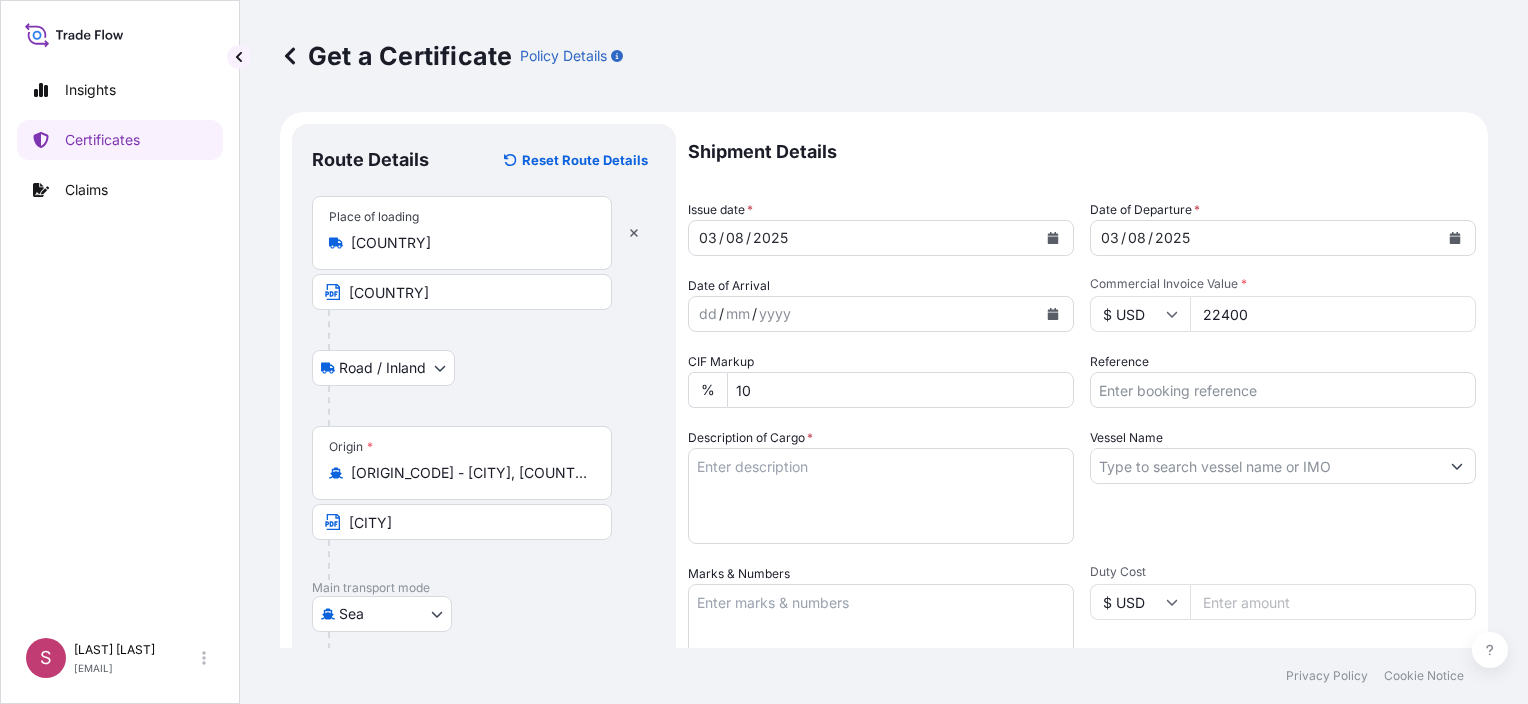 type on "22400" 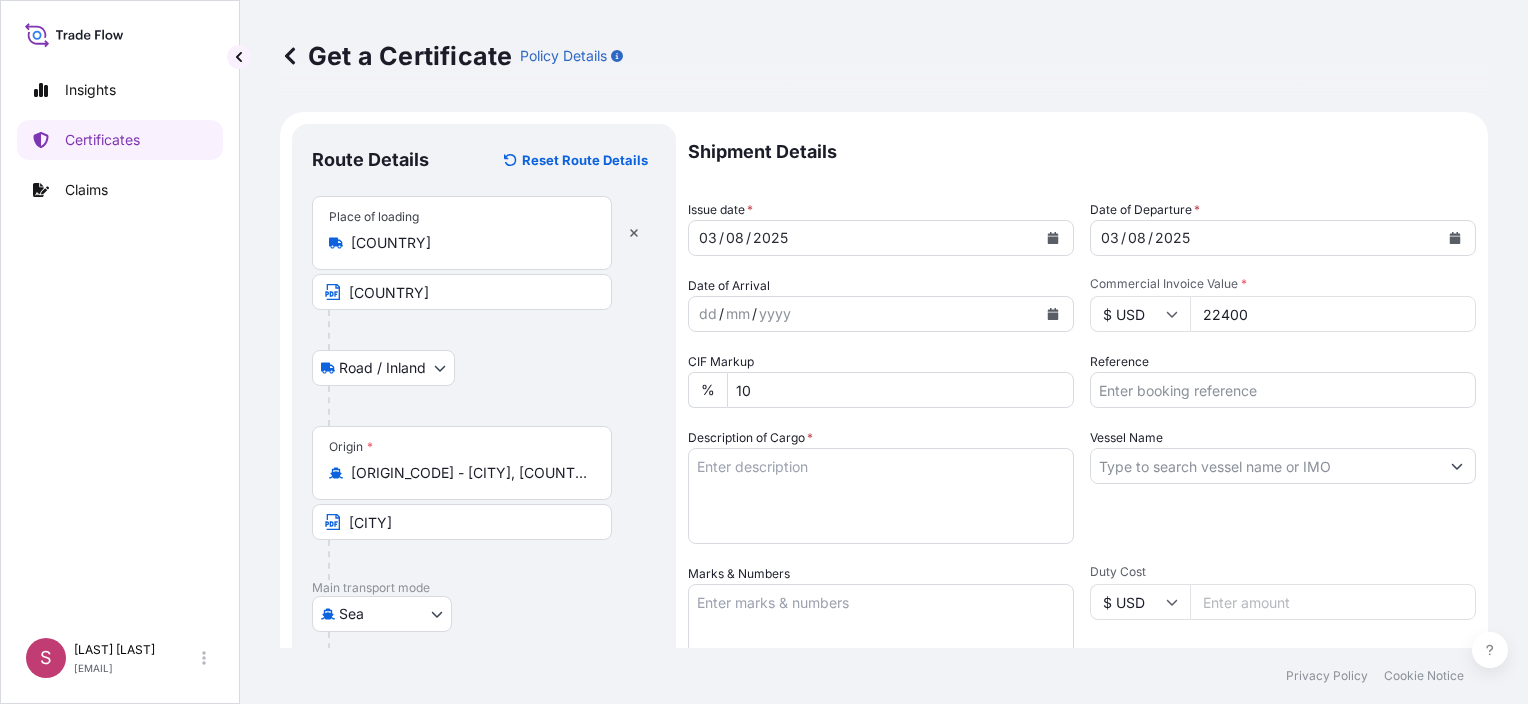 click on "Reference" at bounding box center (1283, 390) 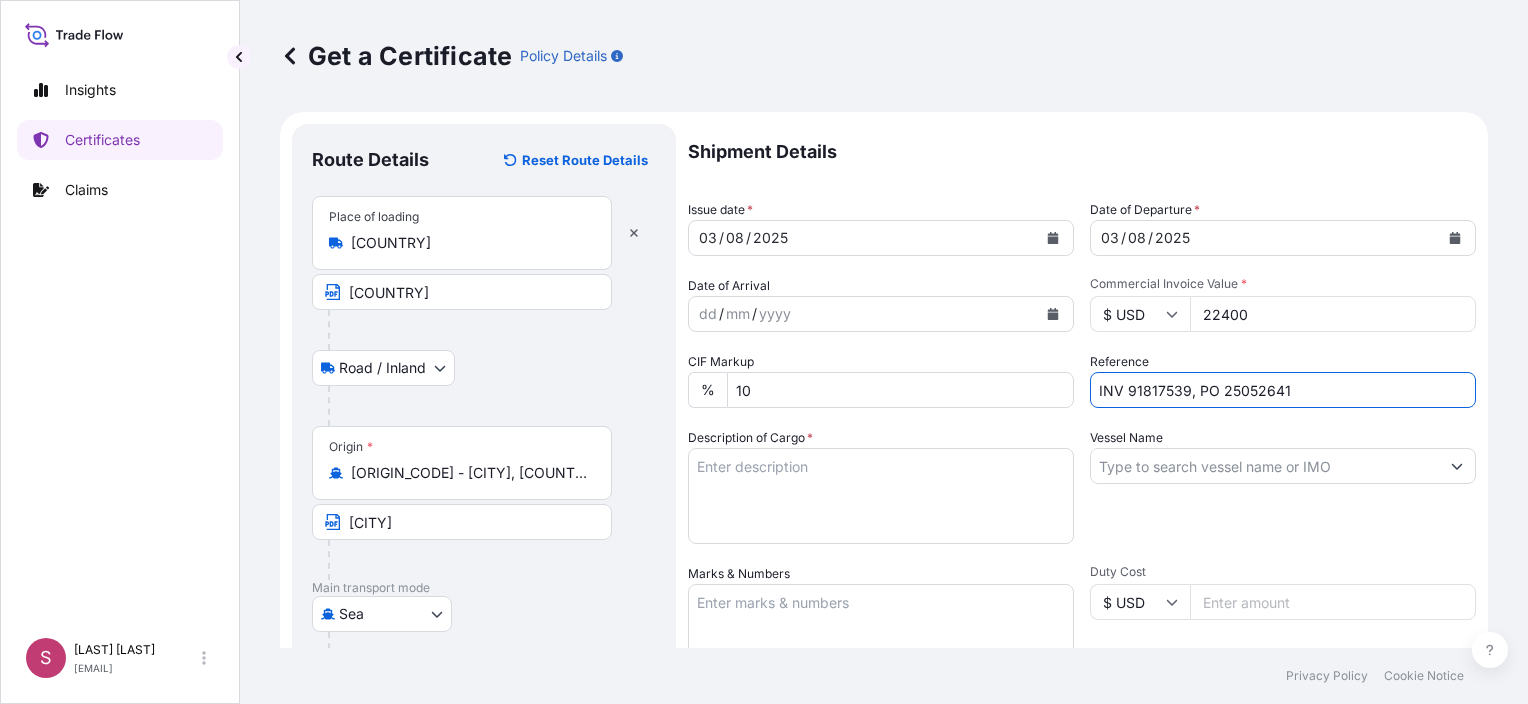 drag, startPoint x: 1177, startPoint y: 381, endPoint x: 1140, endPoint y: 386, distance: 37.336308 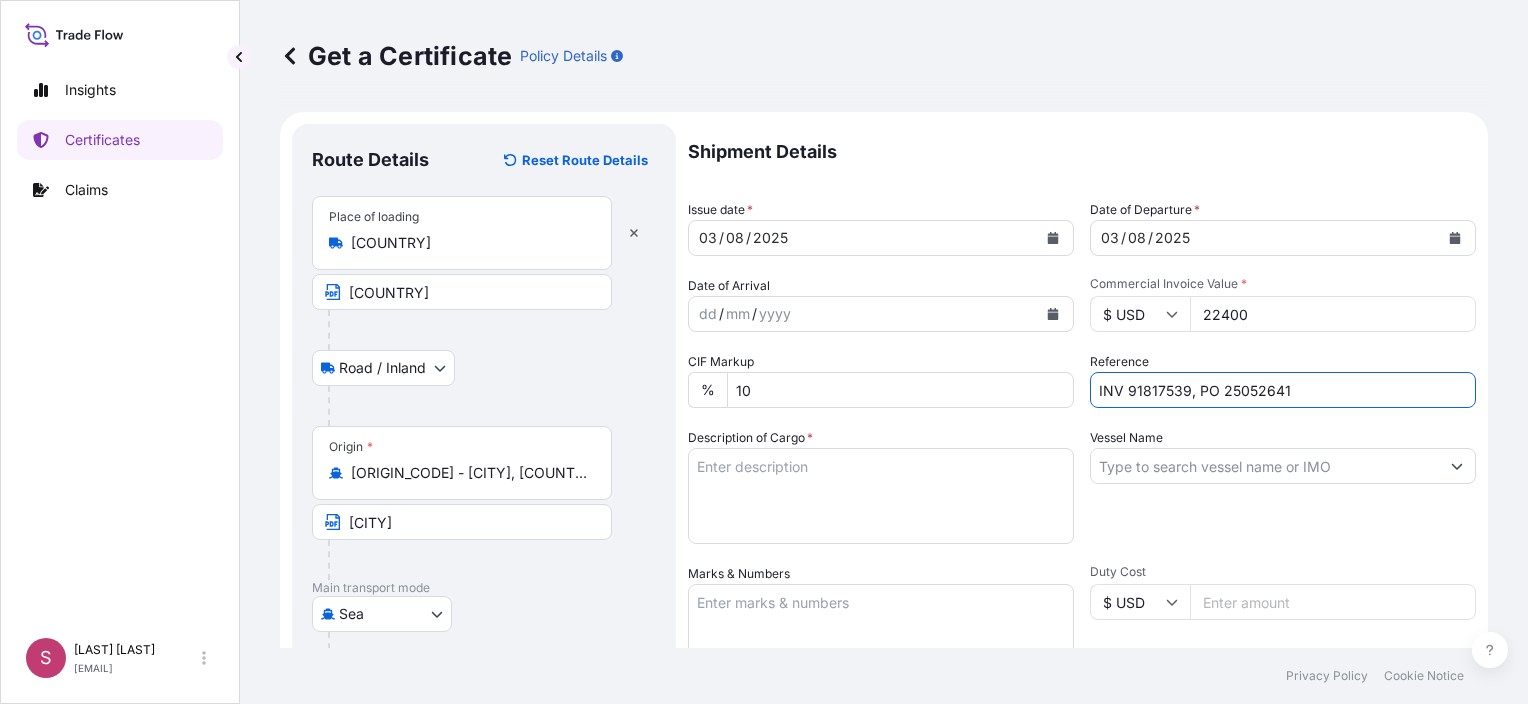 click on "INV 91817539, PO 25052641" at bounding box center (1283, 390) 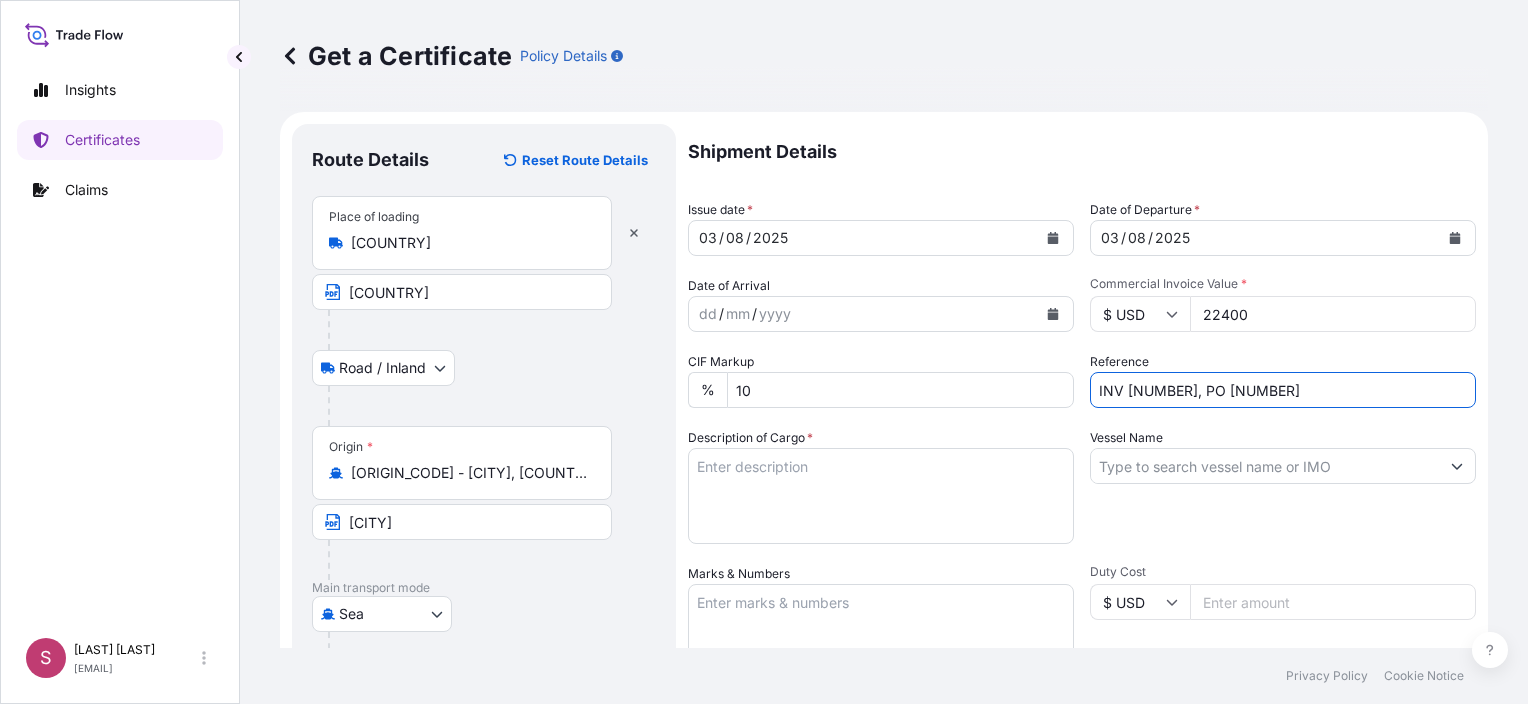 click on "INV [NUMBER], PO [NUMBER]" at bounding box center [1283, 390] 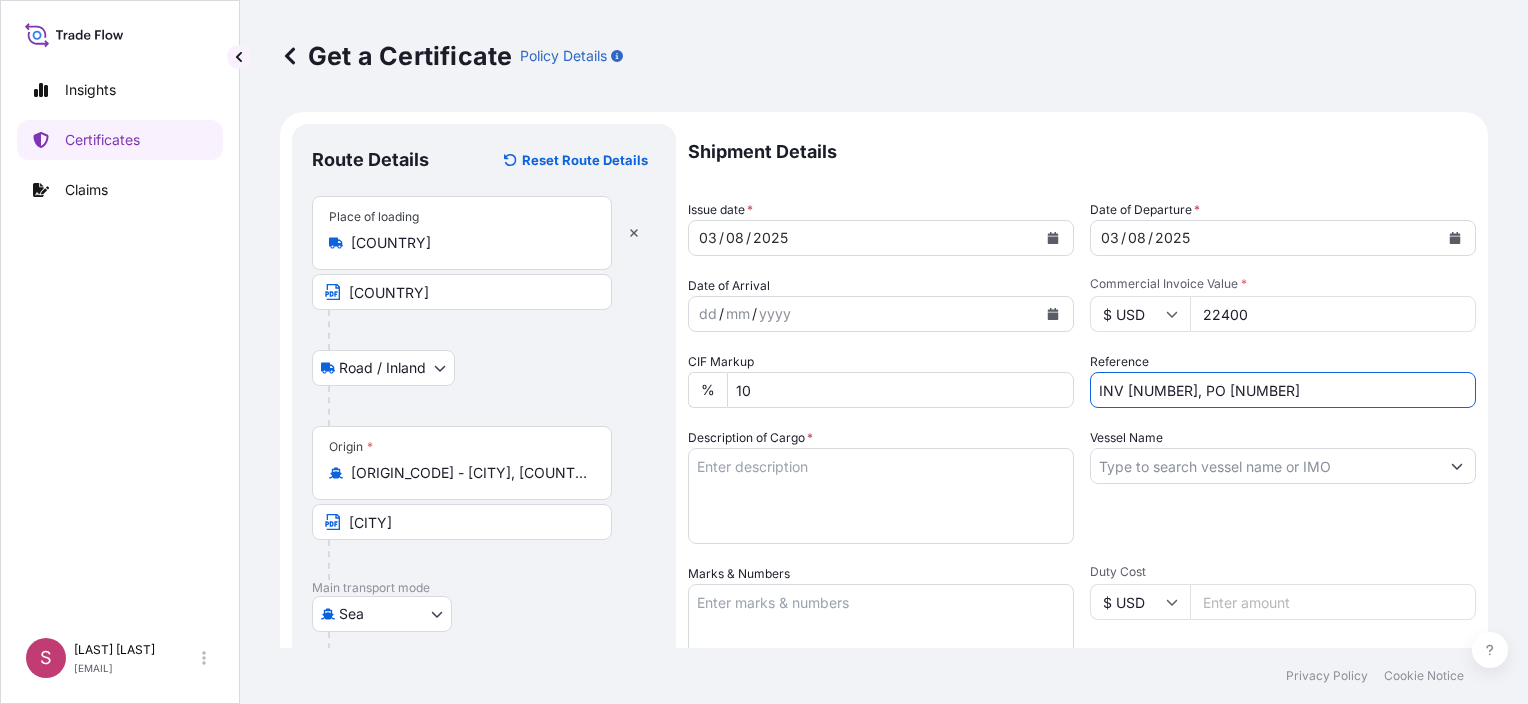 type on "INV [NUMBER], PO [NUMBER]" 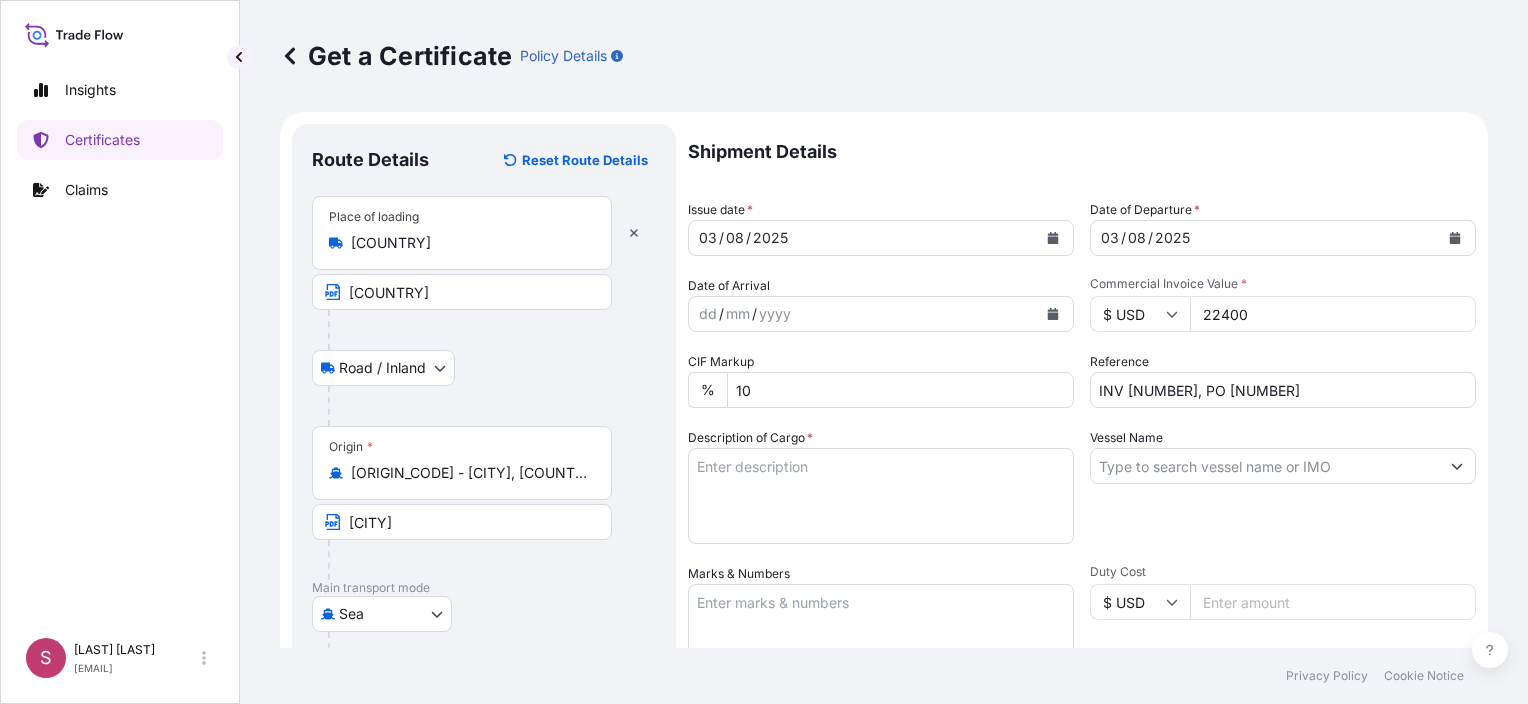 click on "Vessel Name" at bounding box center (1265, 466) 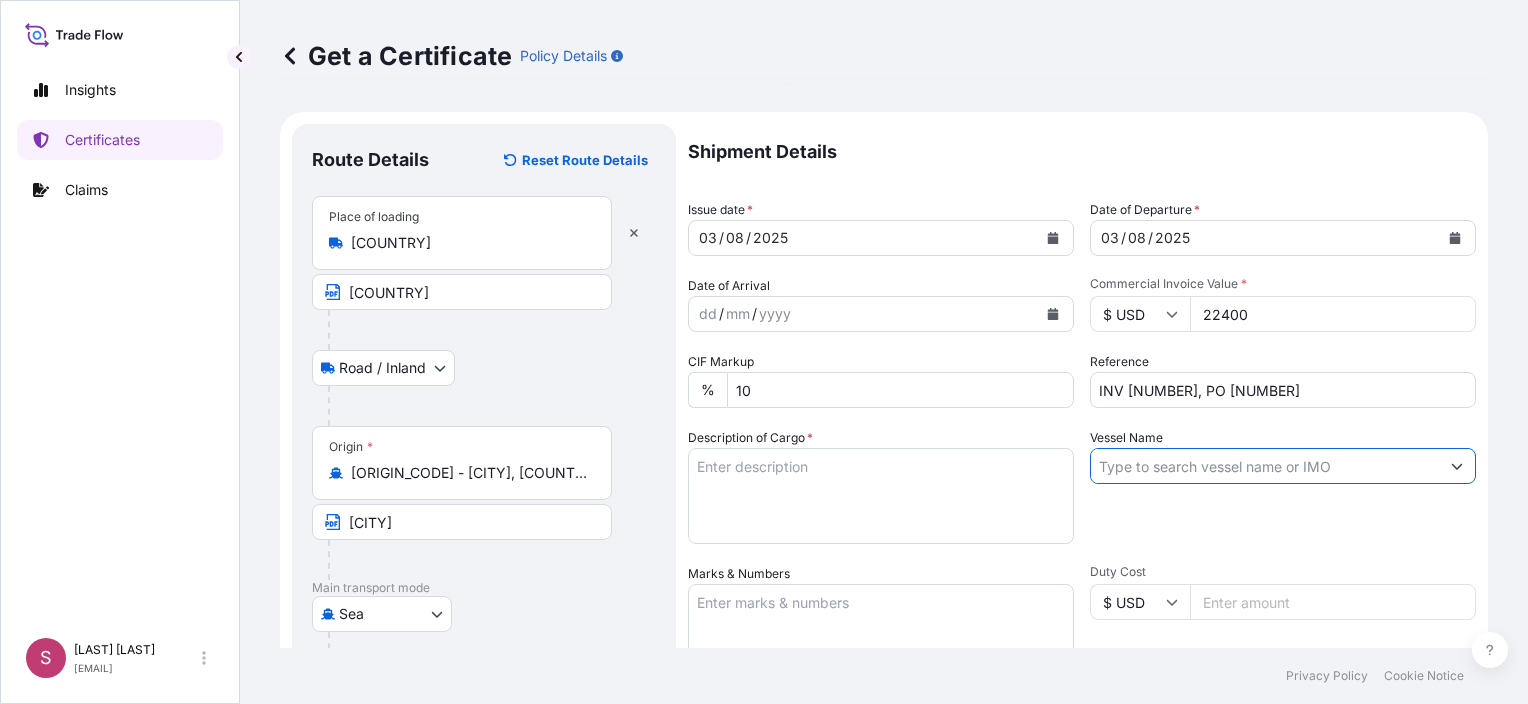 paste on "[VESSEL_NAME]" 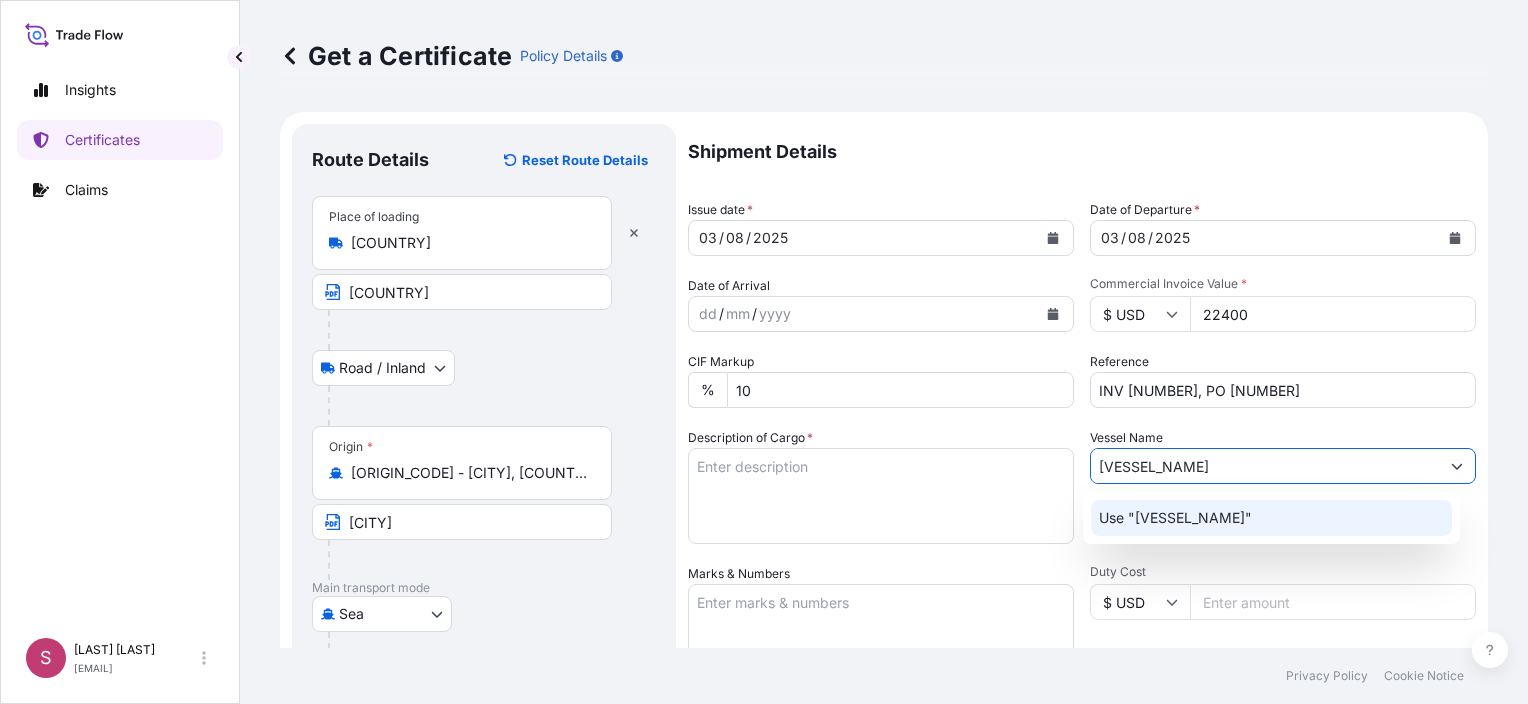 click on "Use "[VESSEL_NAME]"" 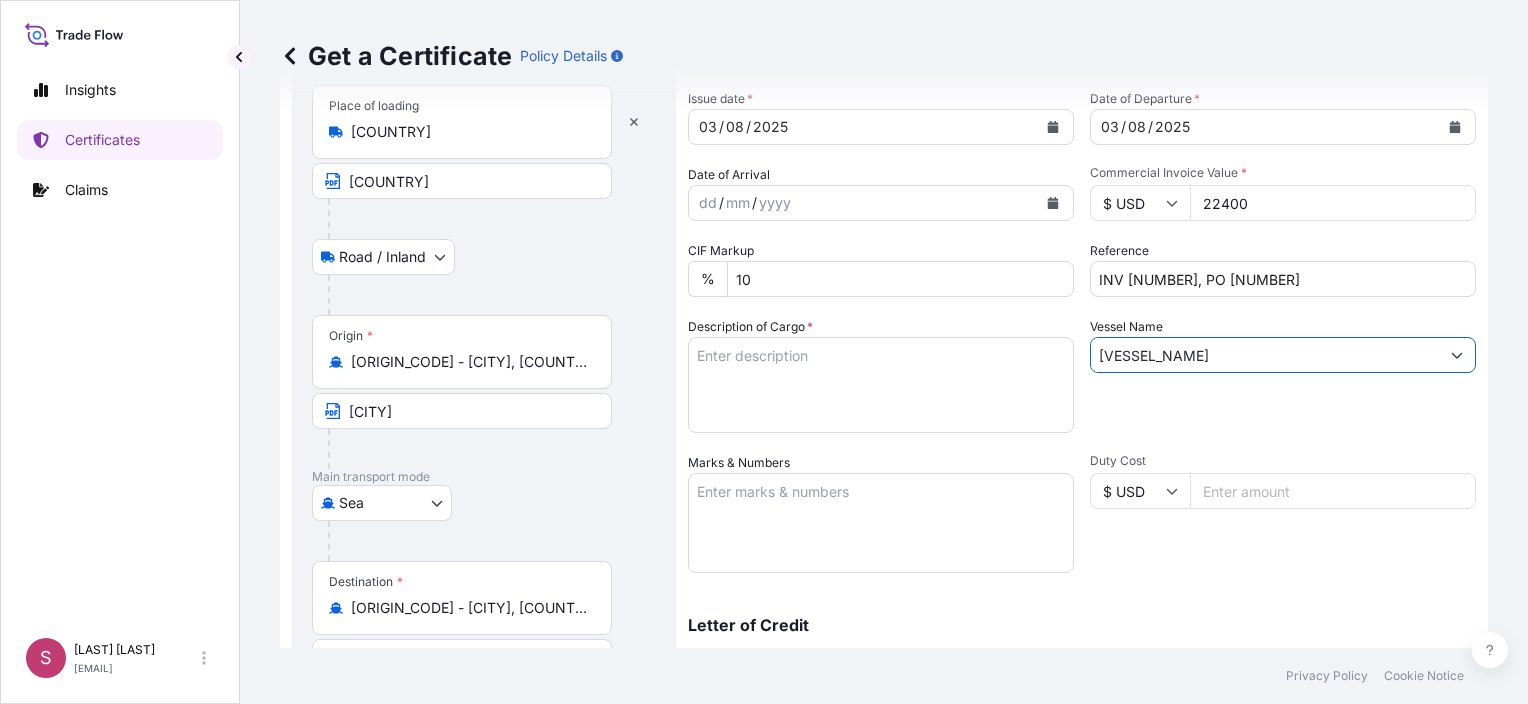 scroll, scrollTop: 100, scrollLeft: 0, axis: vertical 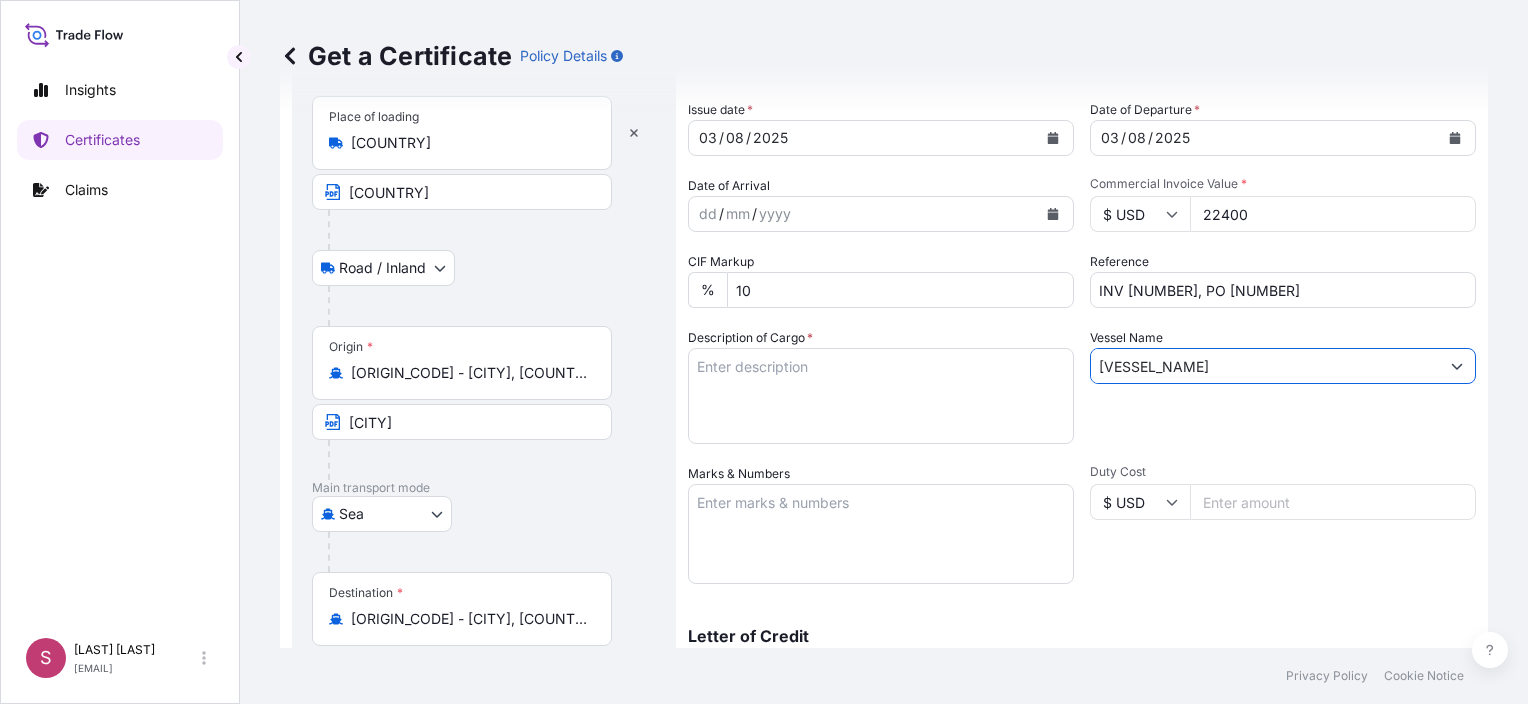 type on "[VESSEL_NAME]" 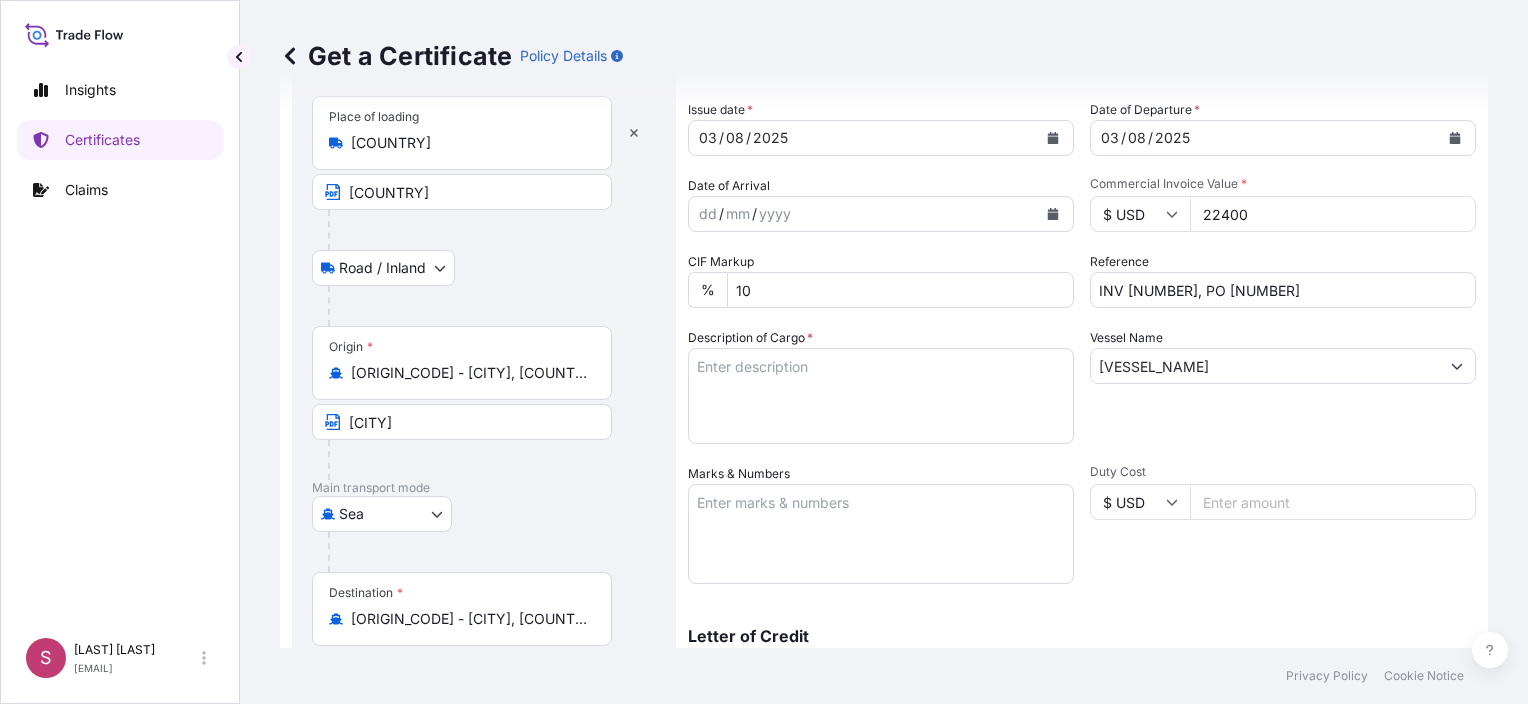 click on "Description of Cargo *" at bounding box center [881, 396] 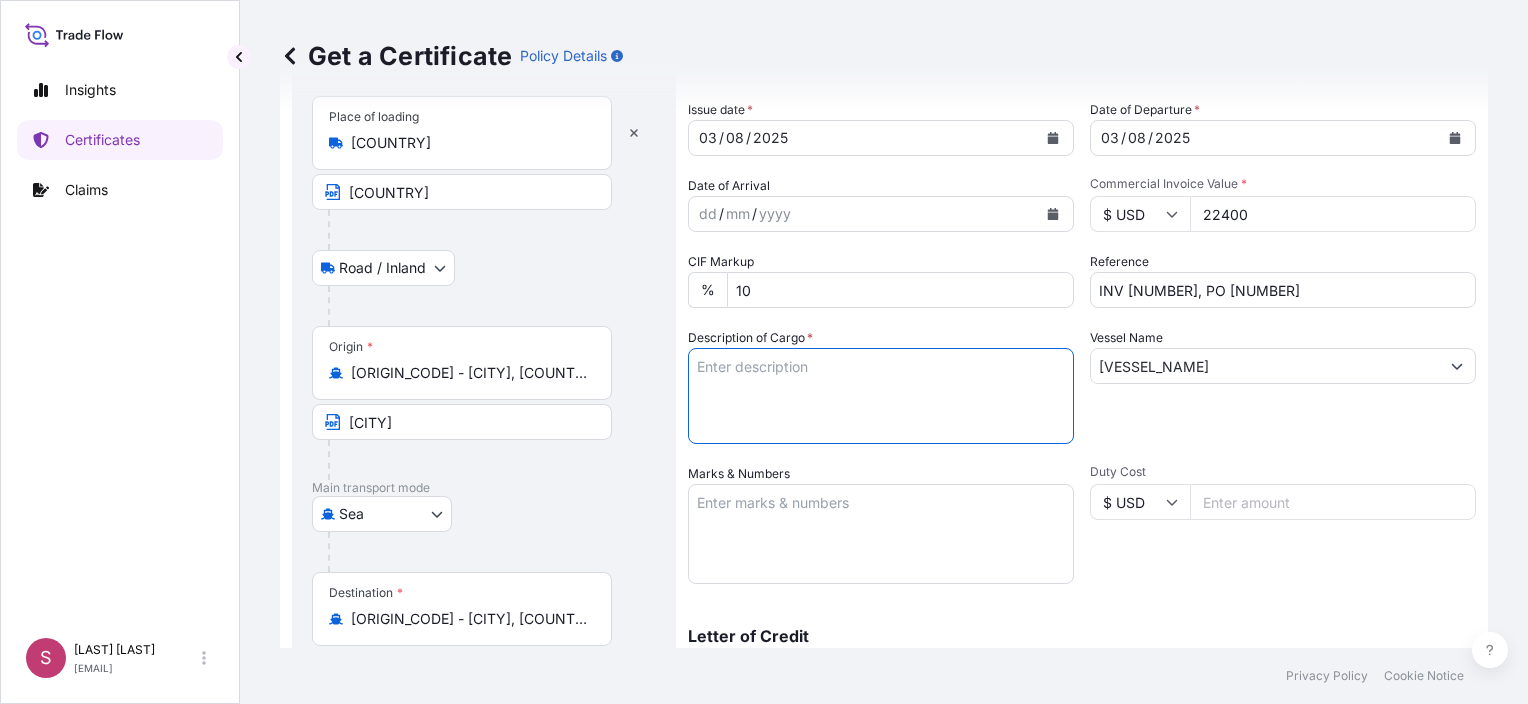 paste on "1X40HC CONTAINER(S) SAID TO
CONTAIN:
PO#[NUMBER]
800 BAGS OF EACH 25 KGS
NET ON 20 PALLETS
FRUCTOPURE 500 B0025KSTD BP04008
NET WEIGHT: 20.000,00 KG
HS CODE: 1702500000" 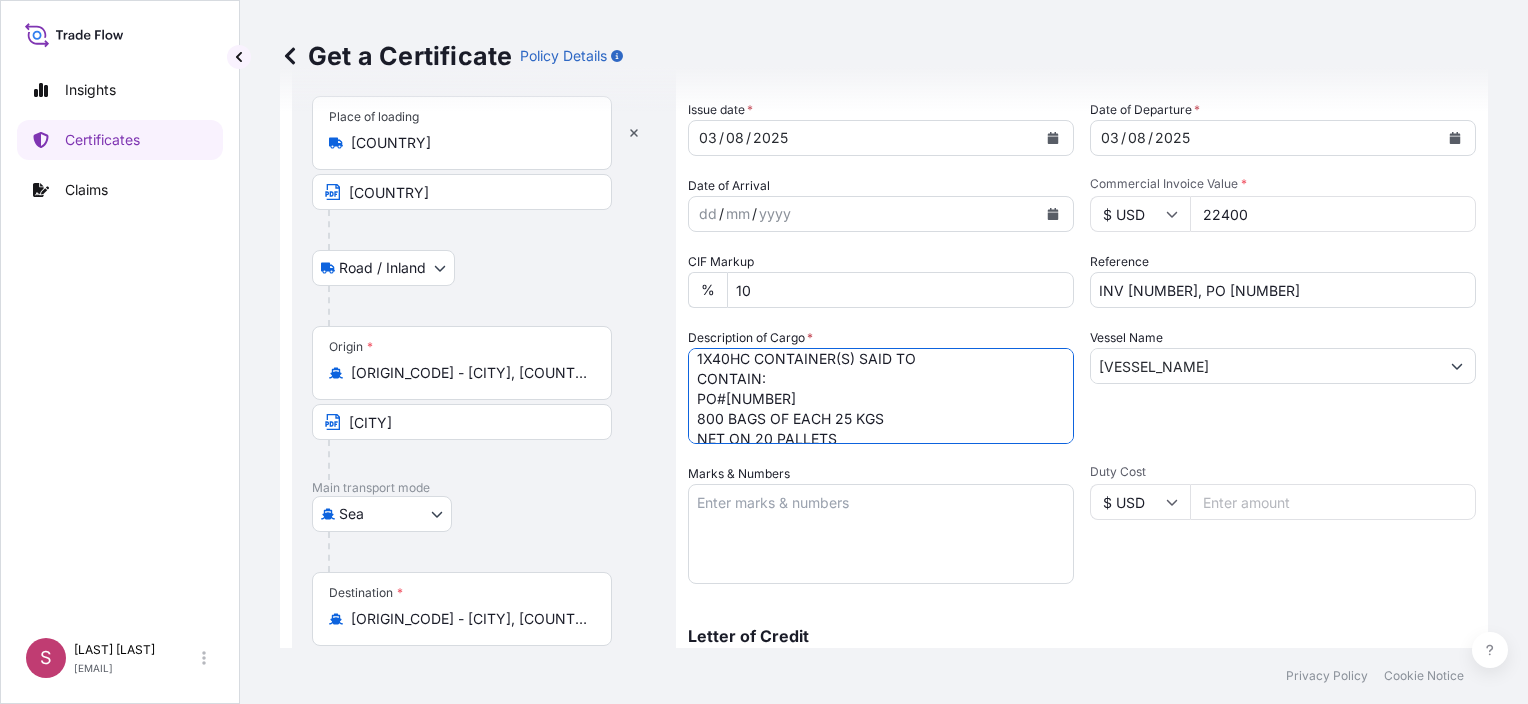 scroll, scrollTop: 0, scrollLeft: 0, axis: both 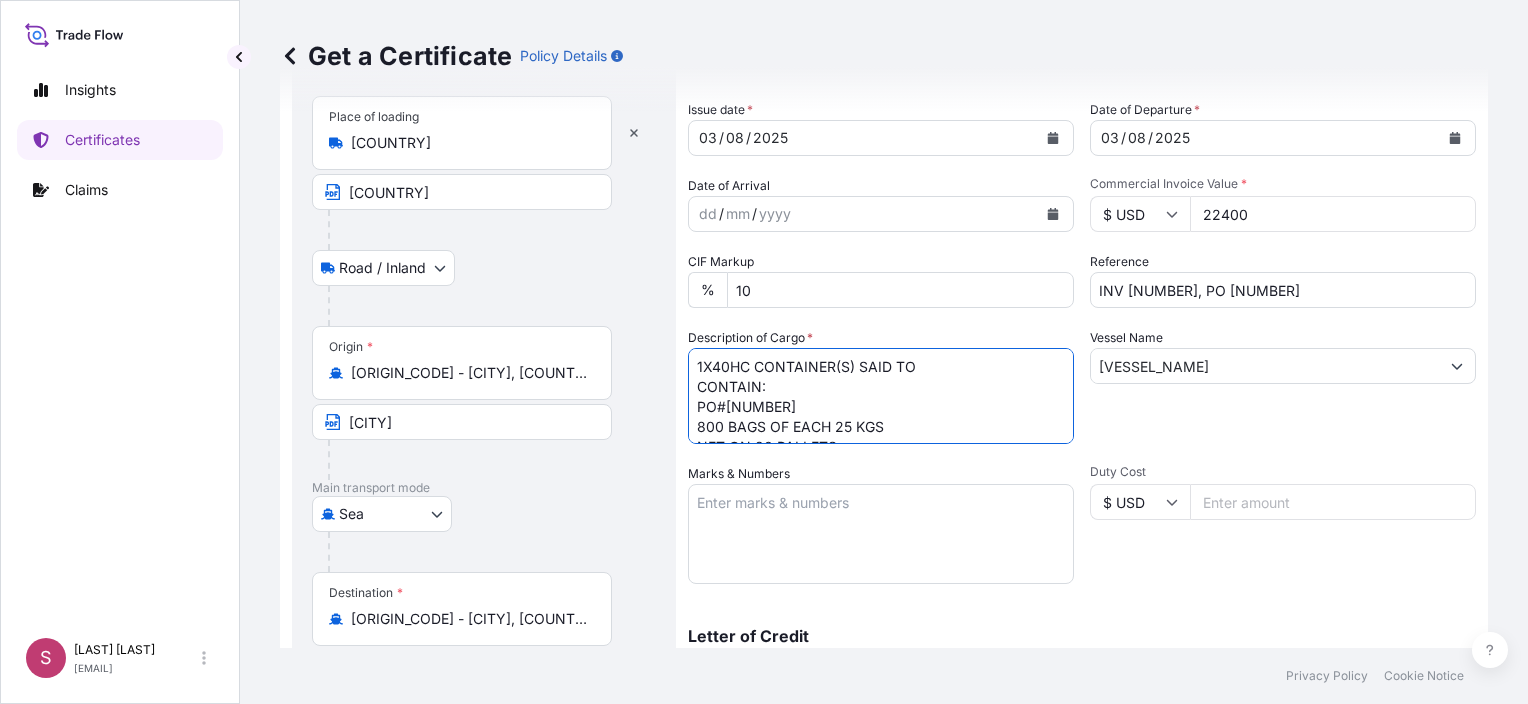 drag, startPoint x: 795, startPoint y: 405, endPoint x: 660, endPoint y: 408, distance: 135.03333 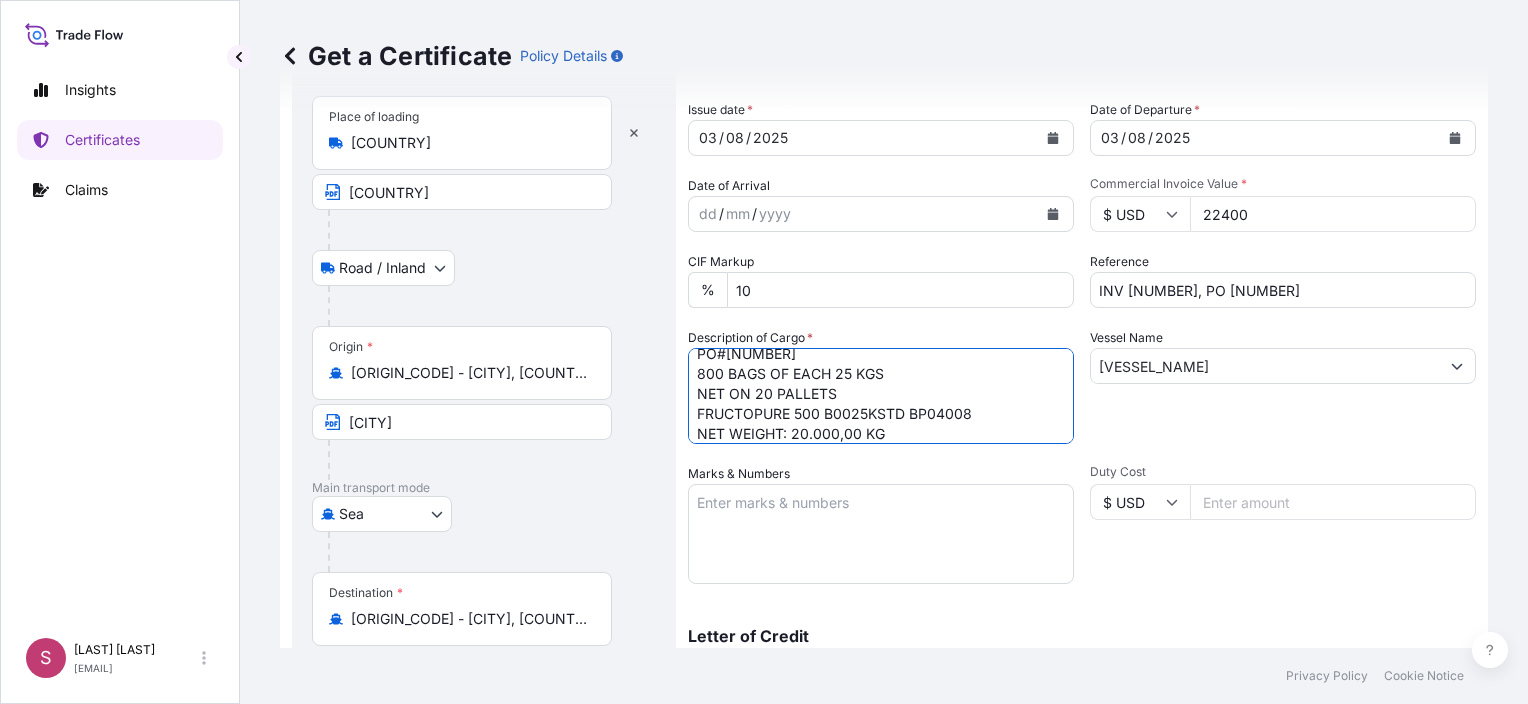 scroll, scrollTop: 81, scrollLeft: 0, axis: vertical 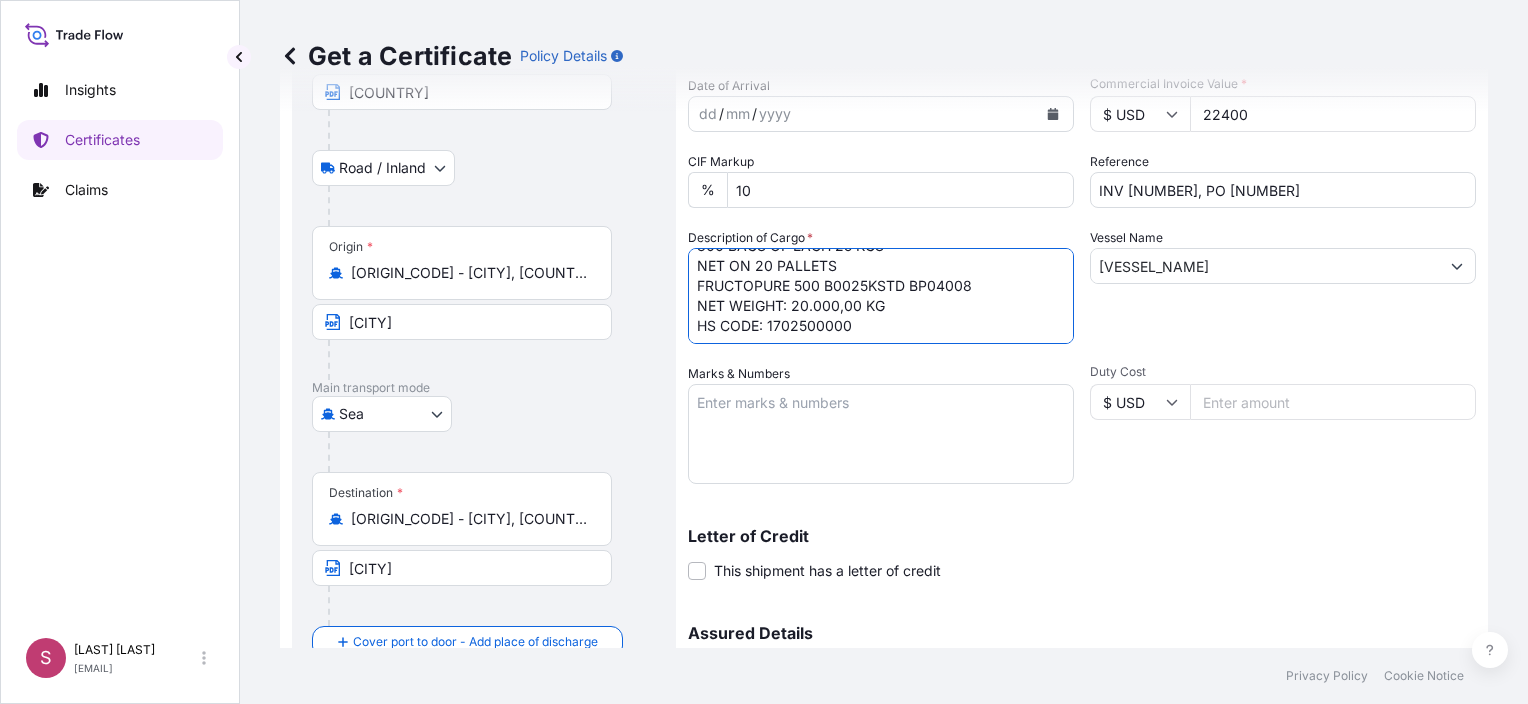 type on "1X40HC CONTAINER(S) SAID TO
CONTAIN:
PO#[NUMBER]
800 BAGS OF EACH 25 KGS
NET ON 20 PALLETS
FRUCTOPURE 500 B0025KSTD BP04008
NET WEIGHT: 20.000,00 KG
HS CODE: 1702500000" 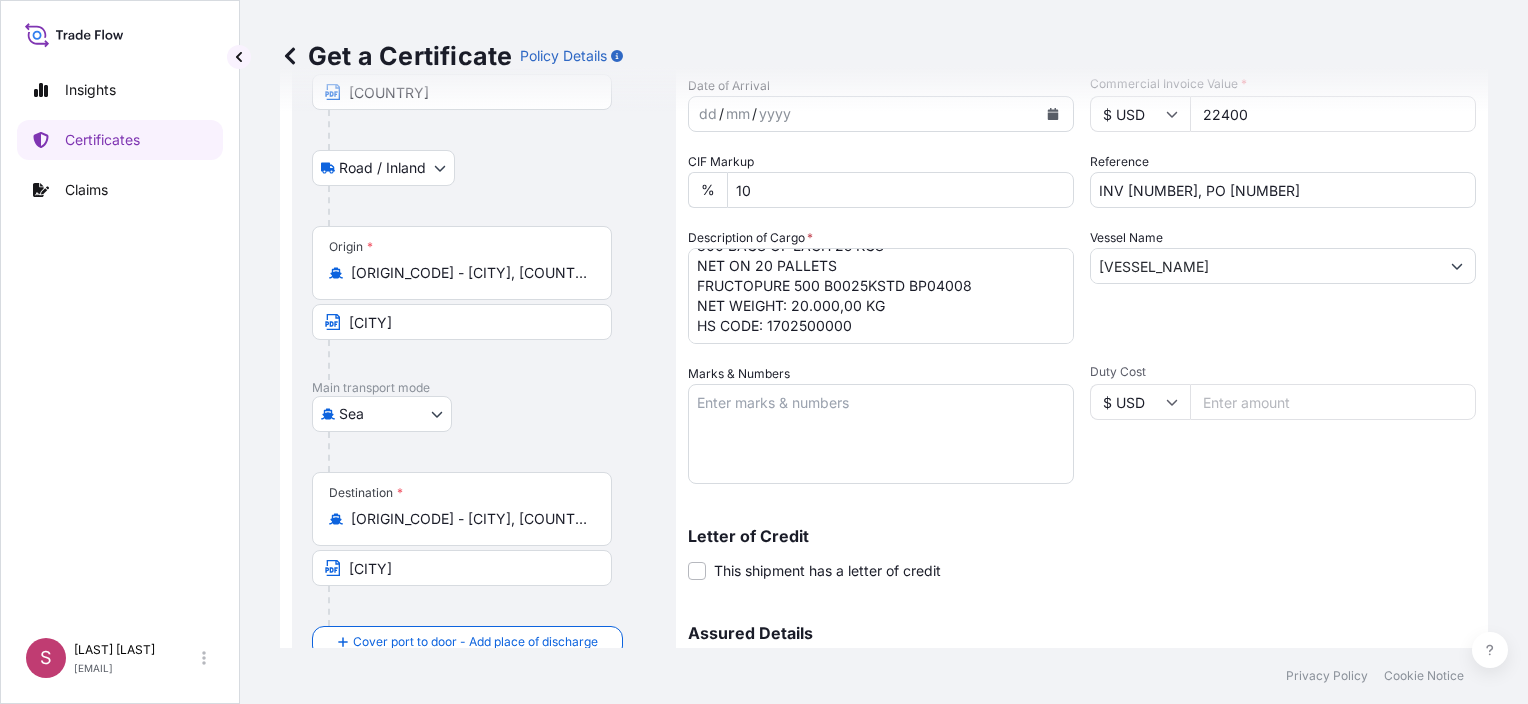click on "Marks & Numbers" at bounding box center [881, 434] 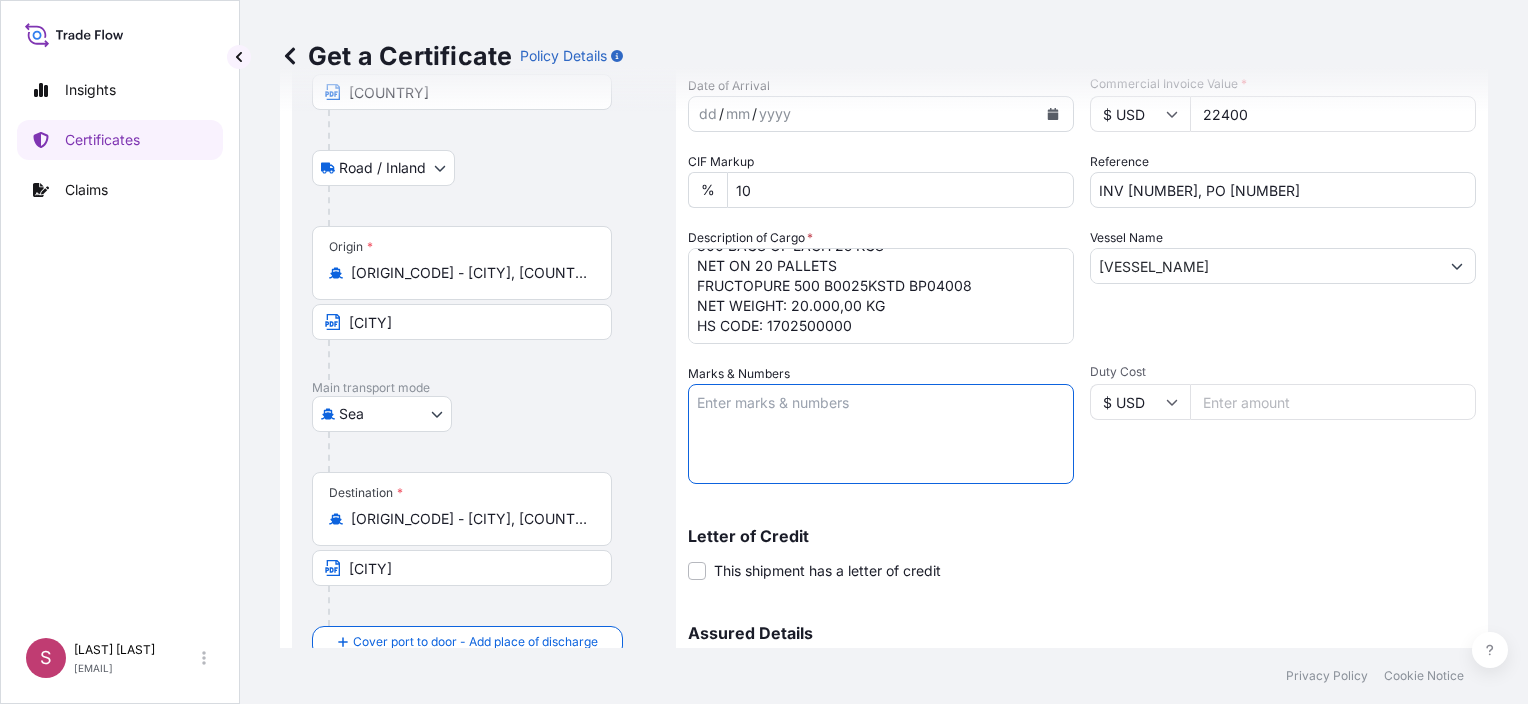 paste on "[MARKS_NUMBERS]" 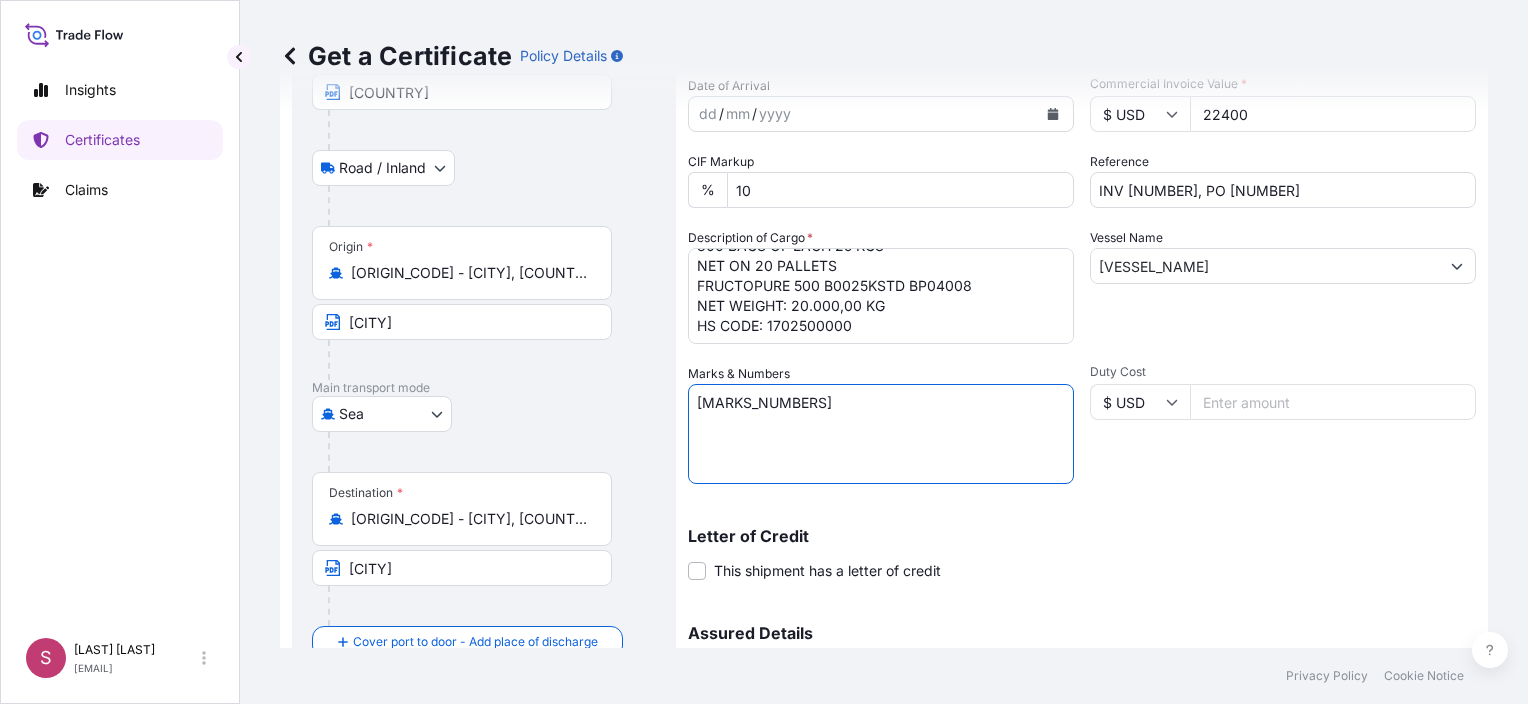 type on "[MARKS_NUMBERS]" 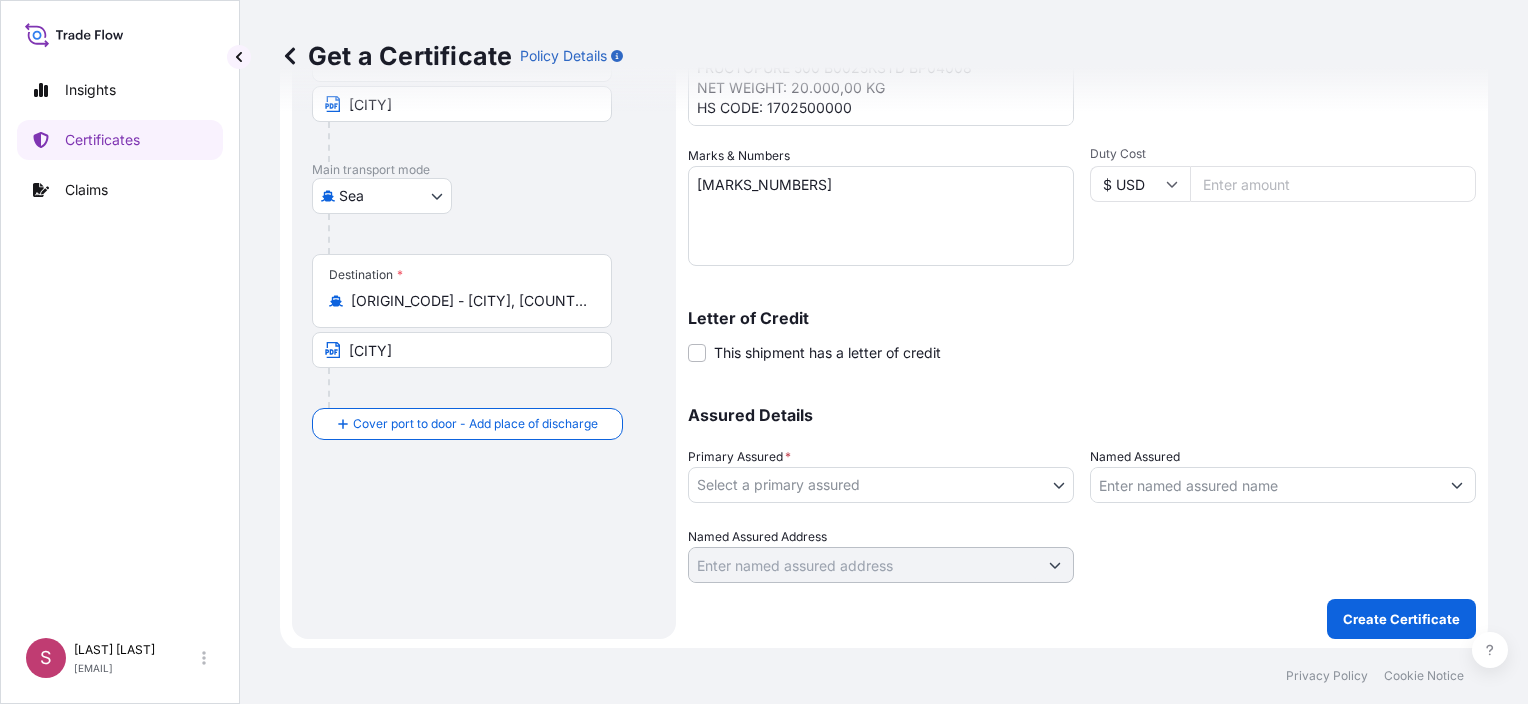 scroll, scrollTop: 420, scrollLeft: 0, axis: vertical 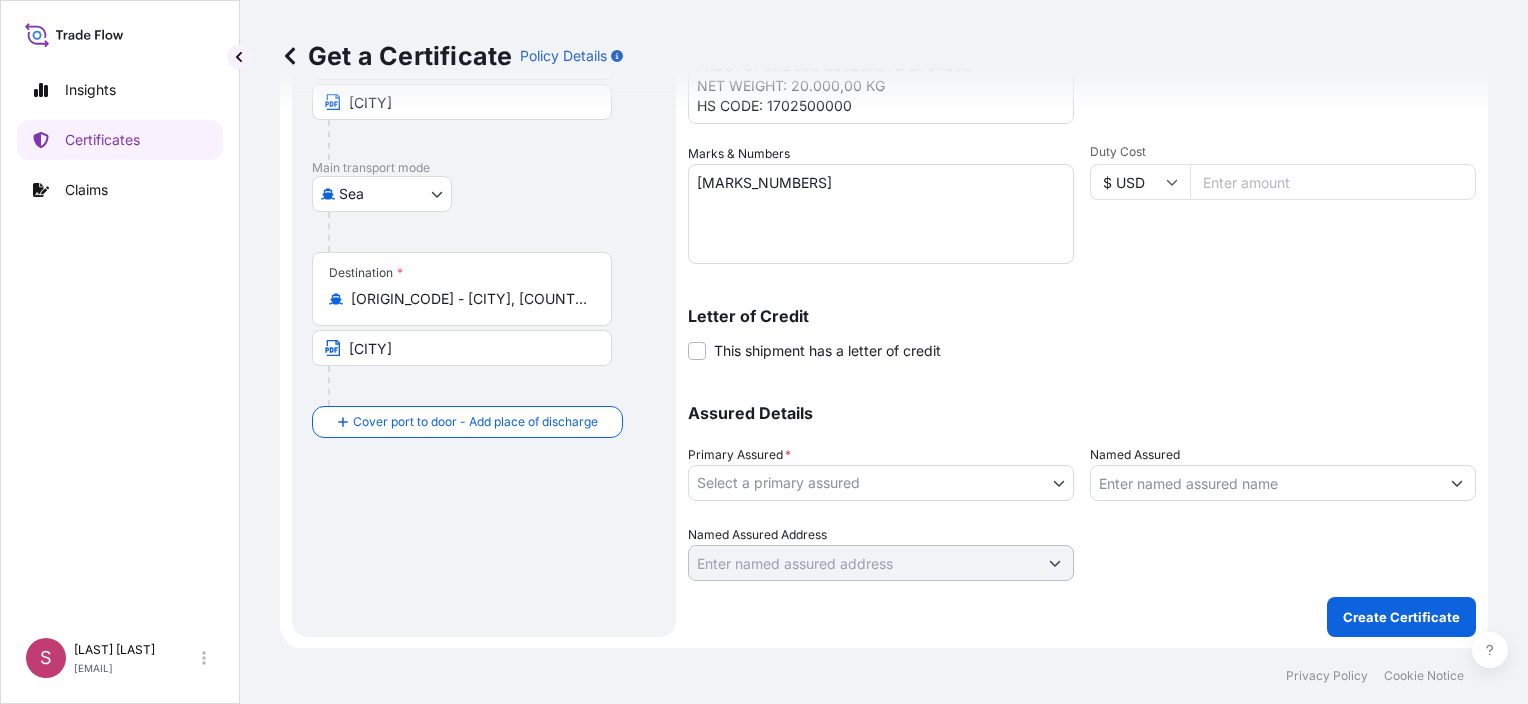click on "Insights Certificates Claims S [LAST]   [LAST] [EMAIL] Get a Certificate Policy Details Route Details Reset Route Details Place of loading [COUNTRY] [COUNTRY] Road / Inland Road / Inland Origin * [ORIGIN_CODE] - [CITY], [COUNTRY] [CITY] Main transport mode Sea Air Road Sea Destination * [DESTINATION_CODE] - [CITY], [COUNTRY] [CITY] Cover port to door - Add place of discharge Road / Inland Road / Inland Place of Discharge Shipment Details Issue date * [NUMBER] / [NUMBER] / [YEAR] Date of Departure * [NUMBER] / [NUMBER] / [YEAR] Date of Arrival dd / mm / yyyy Commodity Per Policy Packing Category Commercial Invoice Value    * $ USD [NUMBER] CIF Markup % 10 Reference INV [NUMBER], PO [NUMBER] Description of Cargo * 1X40HC CONTAINER(S) SAID TO
CONTAIN:
PO#[NUMBER]
800 BAGS OF EACH 25 KGS
NET ON 20 PALLETS
FRUCTOPURE 500 B0025KSTD BP04008
NET WEIGHT: 20.000,00 KG
HS CODE: 1702500000 Vessel Name [VESSEL_NAME] Marks & Numbers [MARKS_NUMBERS] Duty Cost   $ USD Letter of Credit This shipment has a letter of credit Letter of credit *" at bounding box center (764, 352) 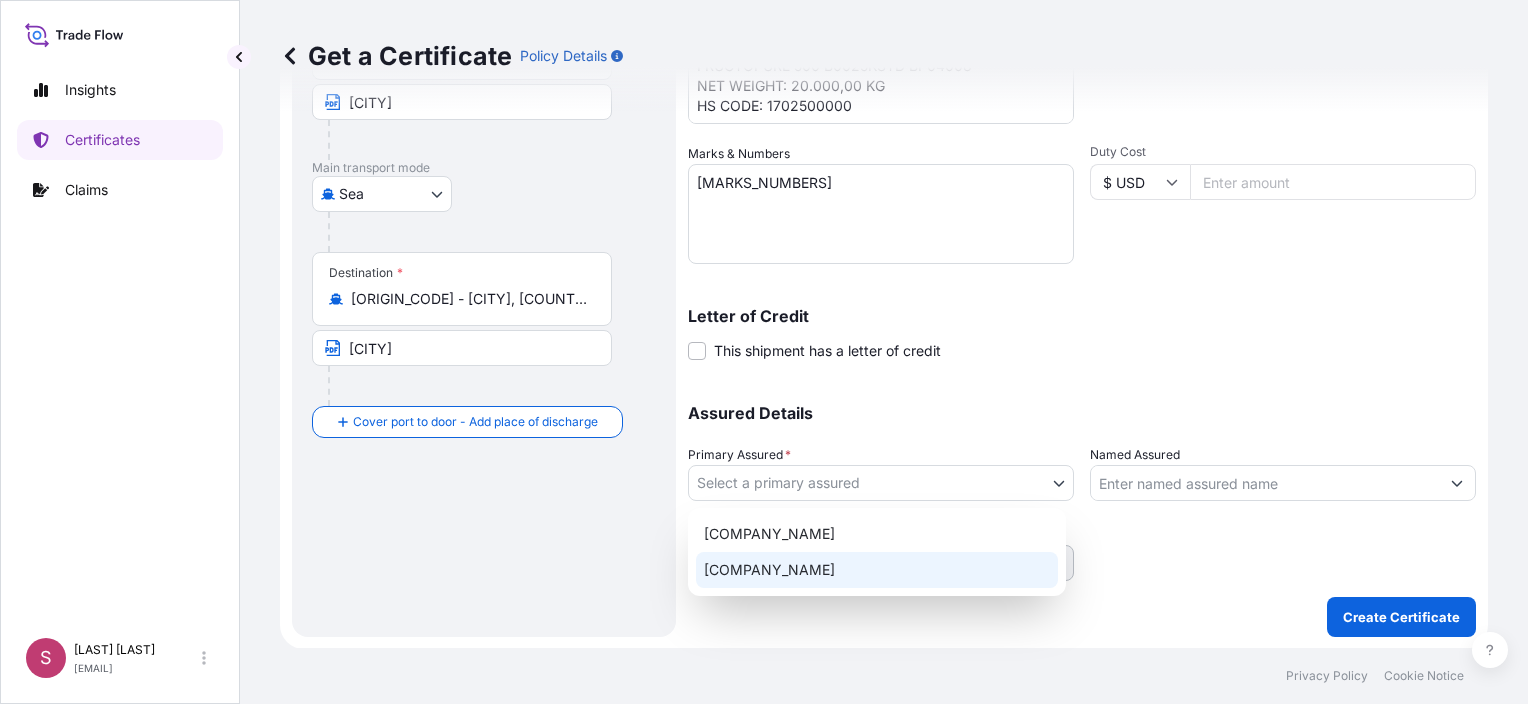 click on "[COMPANY_NAME]" at bounding box center (877, 570) 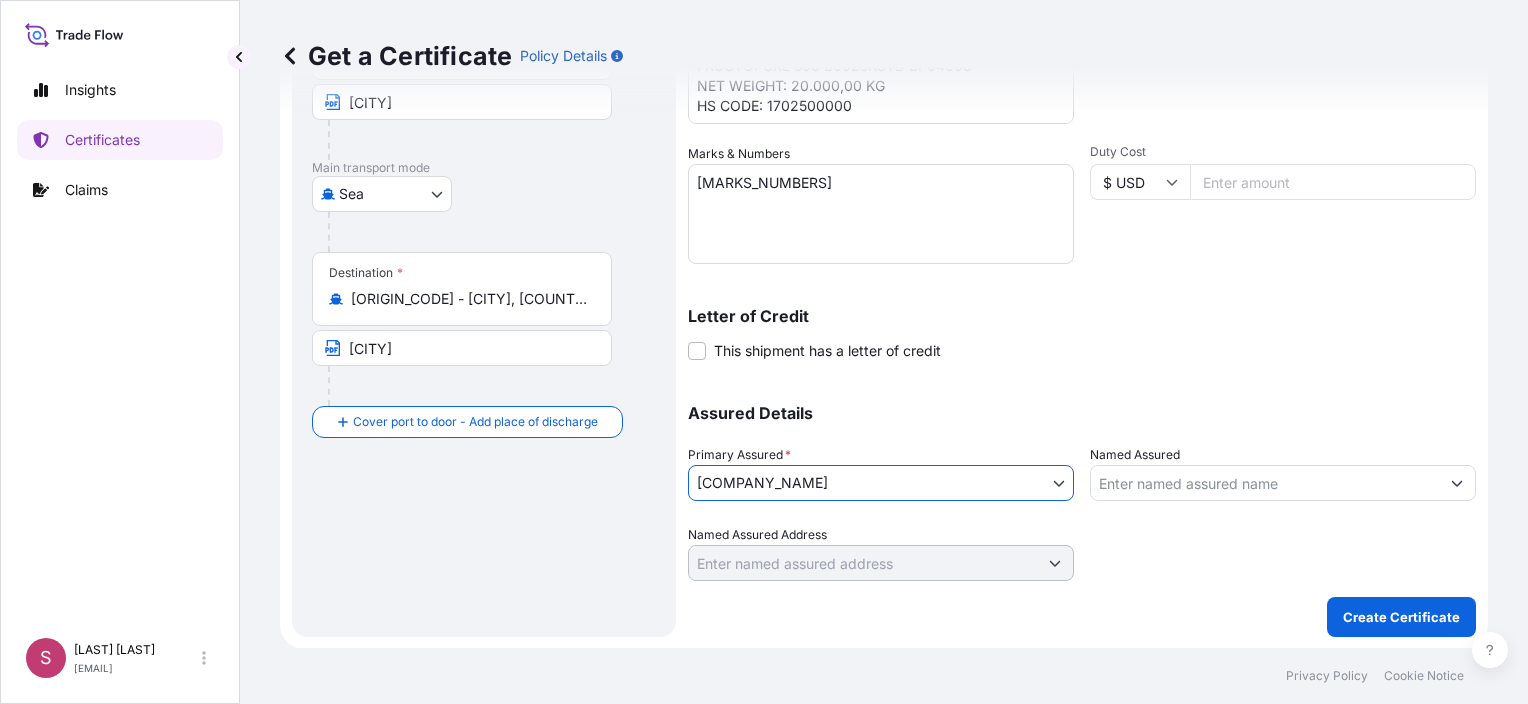 click on "Named Assured" at bounding box center (1265, 483) 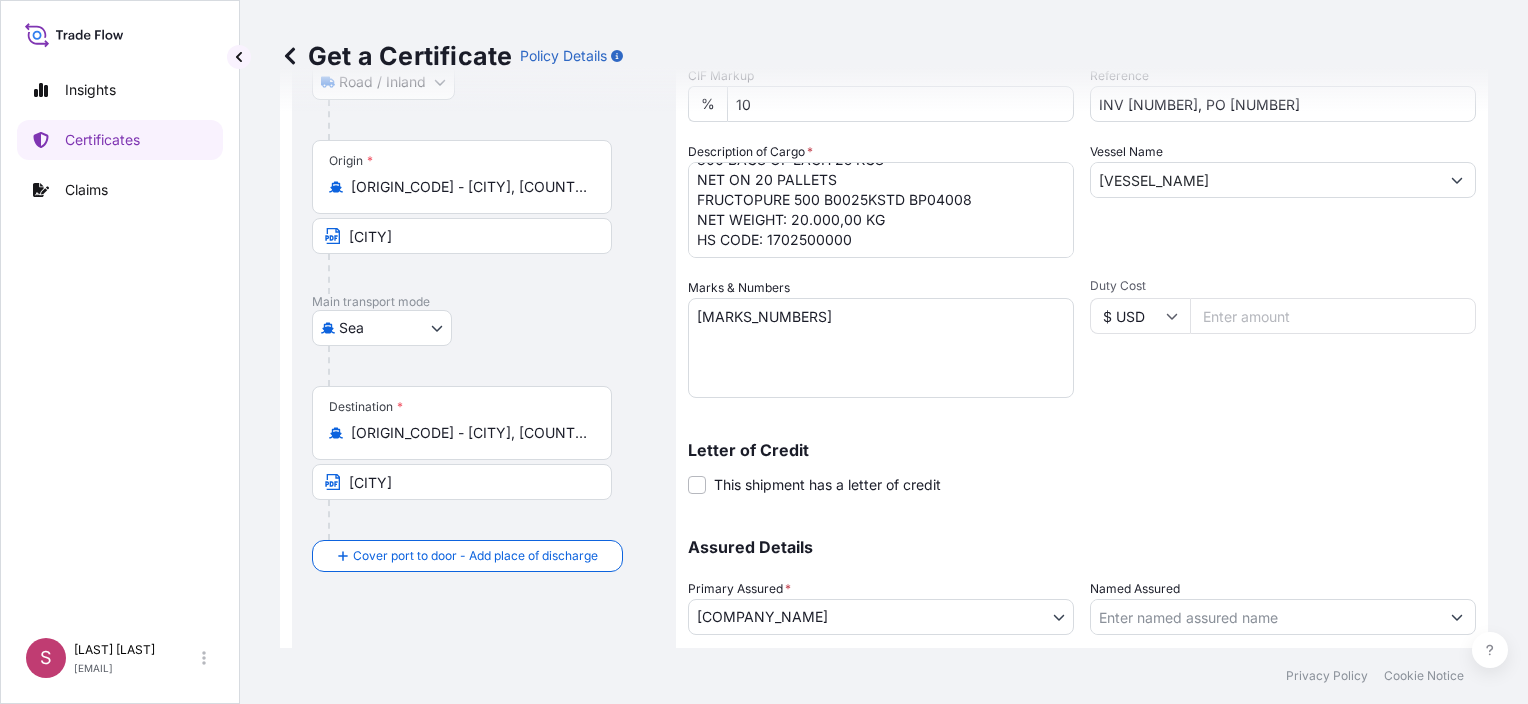 scroll, scrollTop: 420, scrollLeft: 0, axis: vertical 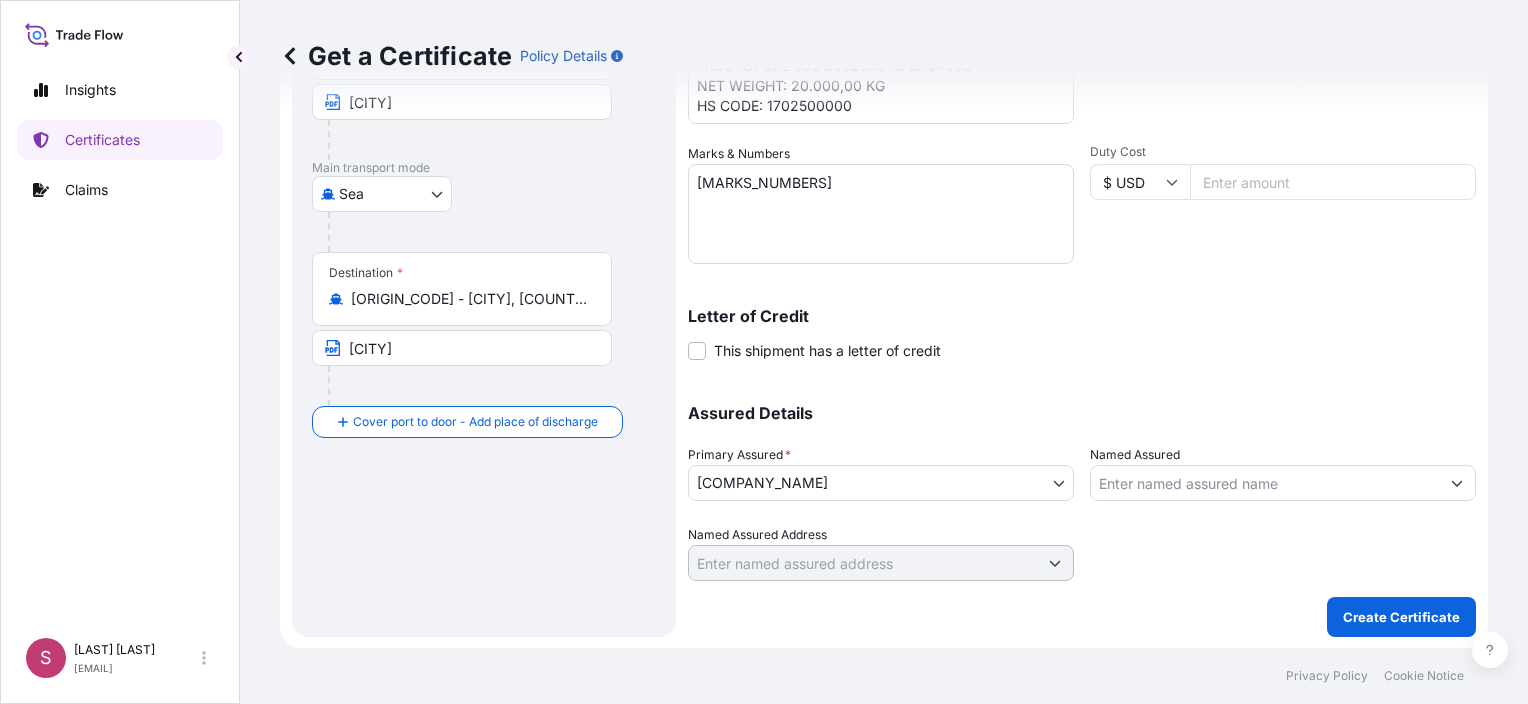 click on "Named Assured" at bounding box center [1265, 483] 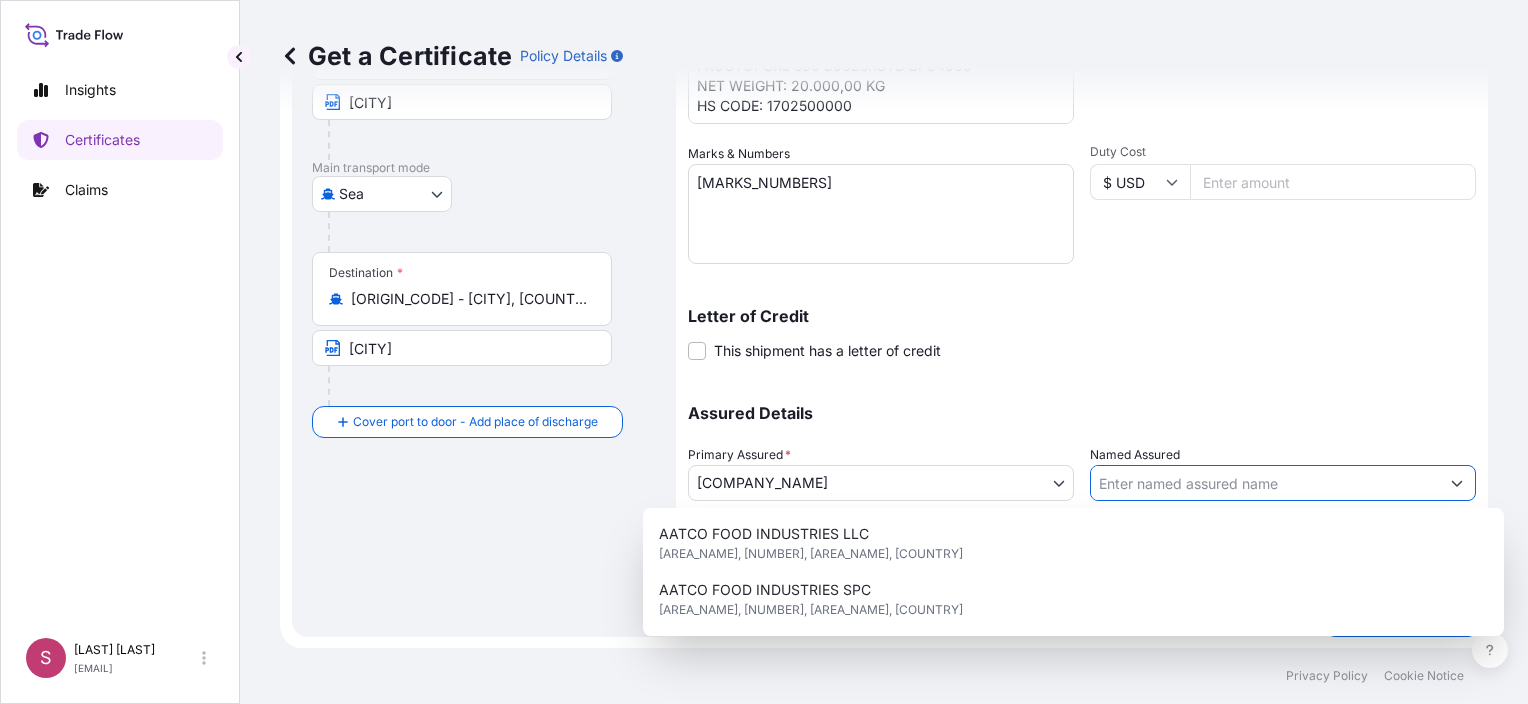paste on "[COMPANY_NAME]" 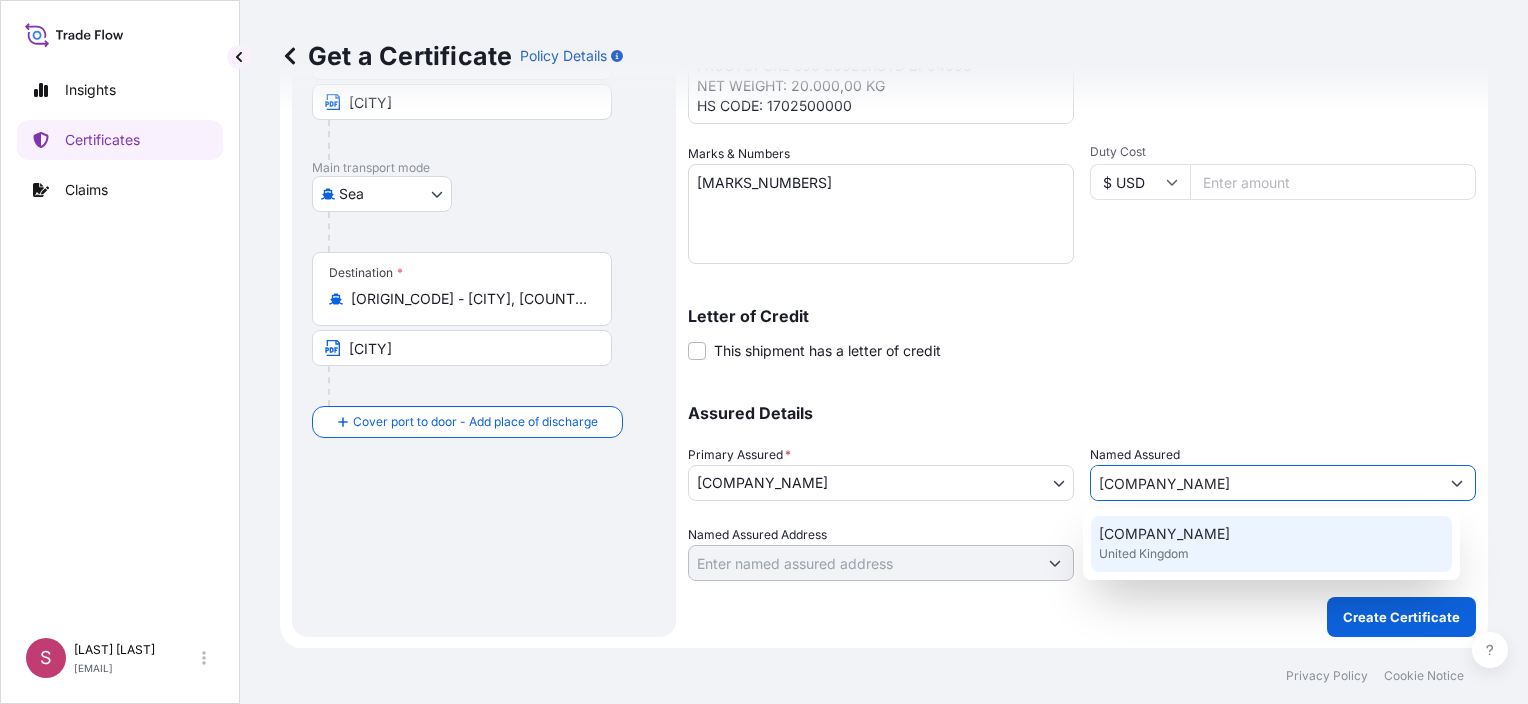 type on "[COMPANY_NAME]" 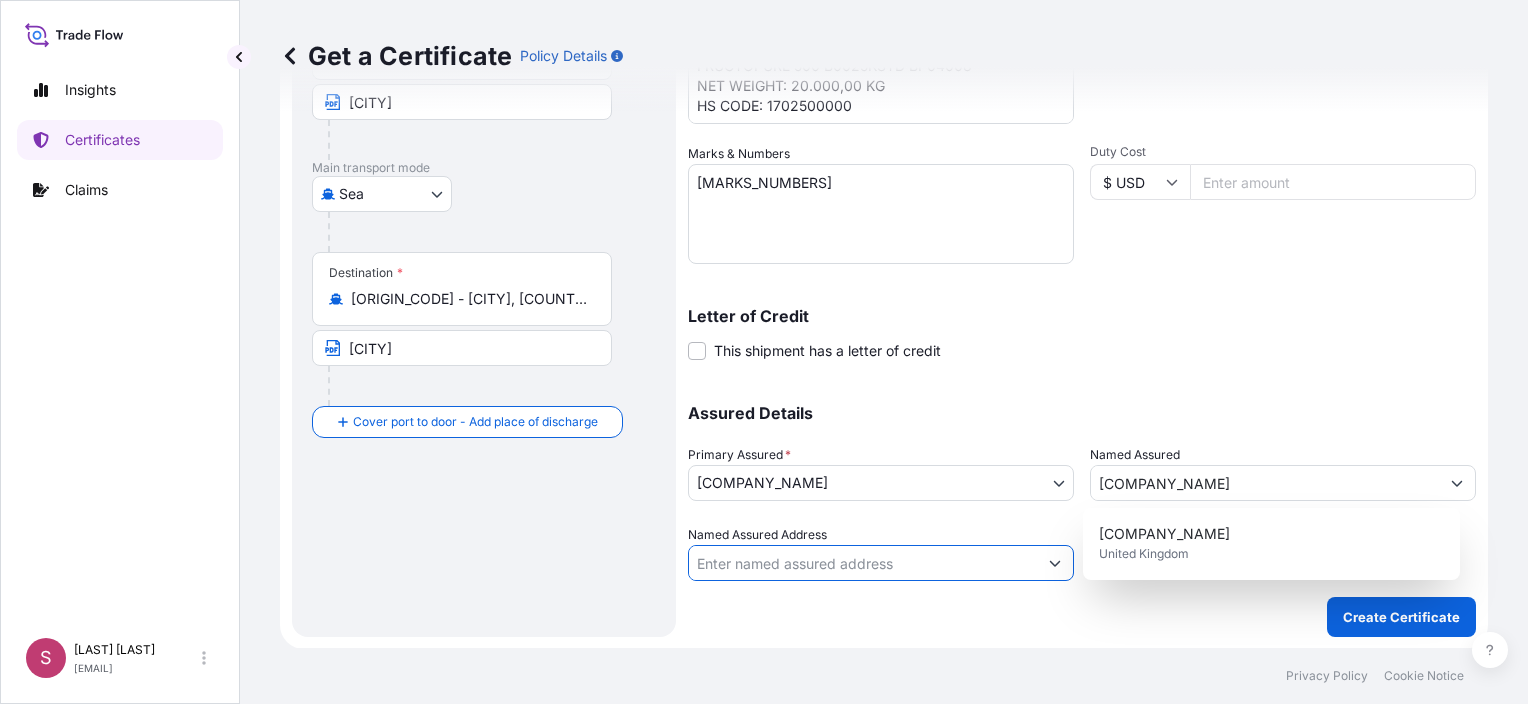 click on "Named Assured Address" at bounding box center [863, 563] 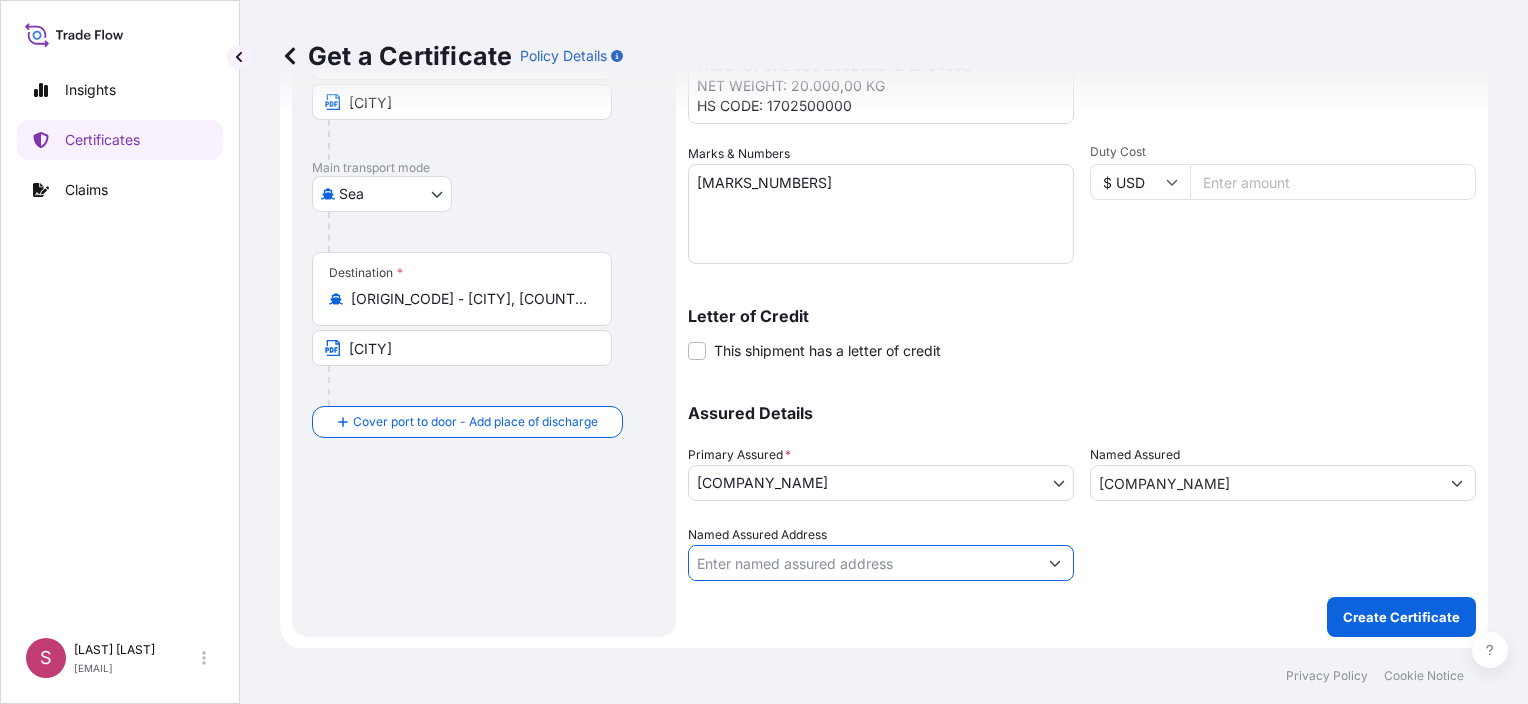 click on "Named Assured Address" at bounding box center (863, 563) 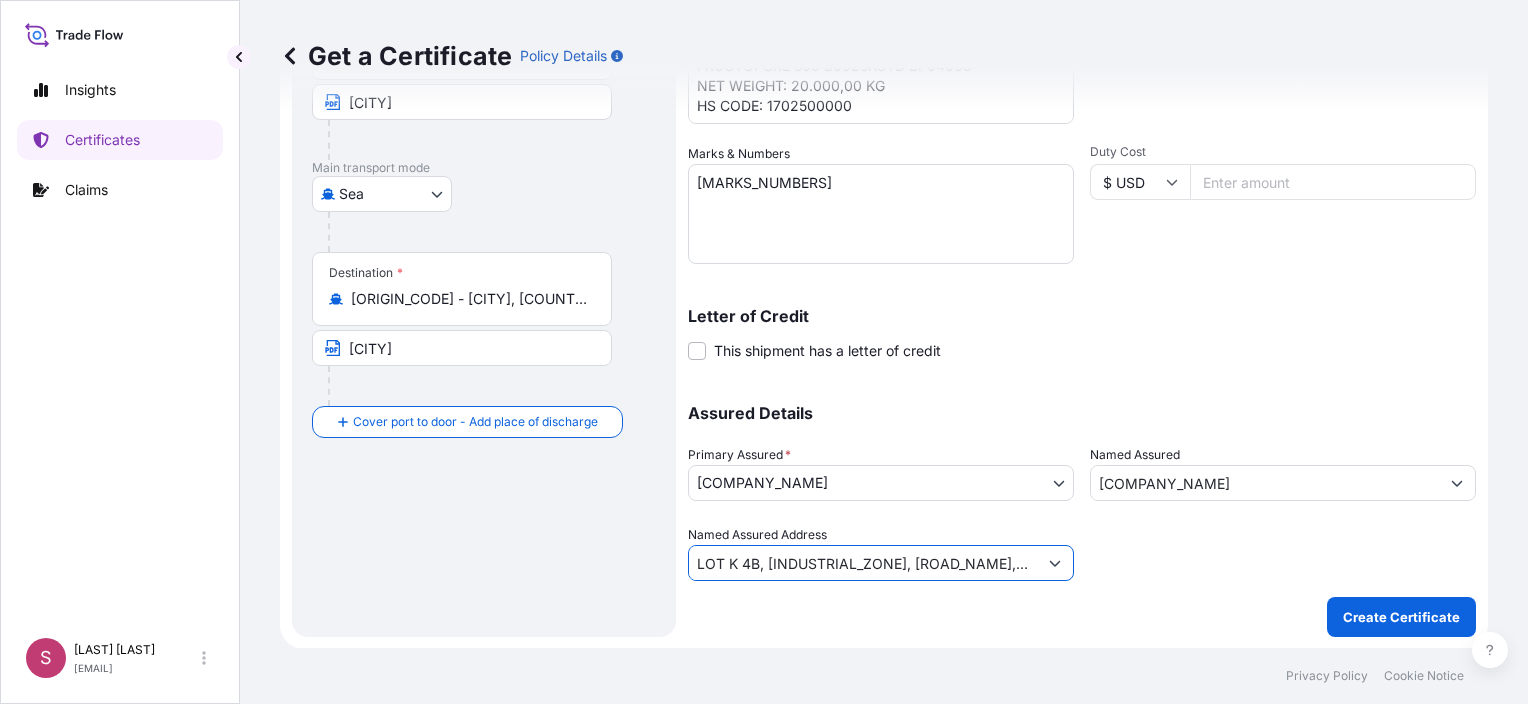scroll, scrollTop: 0, scrollLeft: 381, axis: horizontal 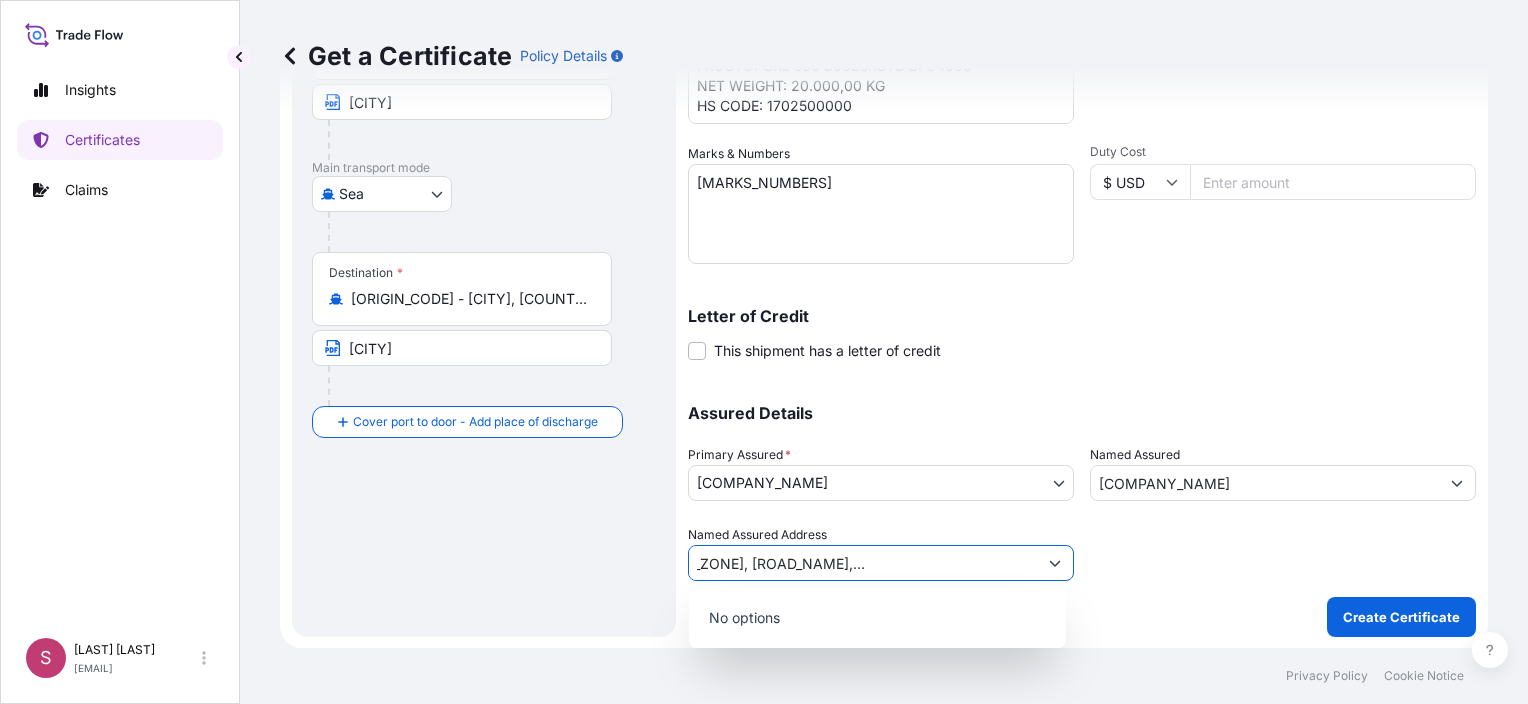 type on "LOT K 4B, [INDUSTRIAL_ZONE], [ROAD_NAME], [COMMUNE], [DISTRICT]," 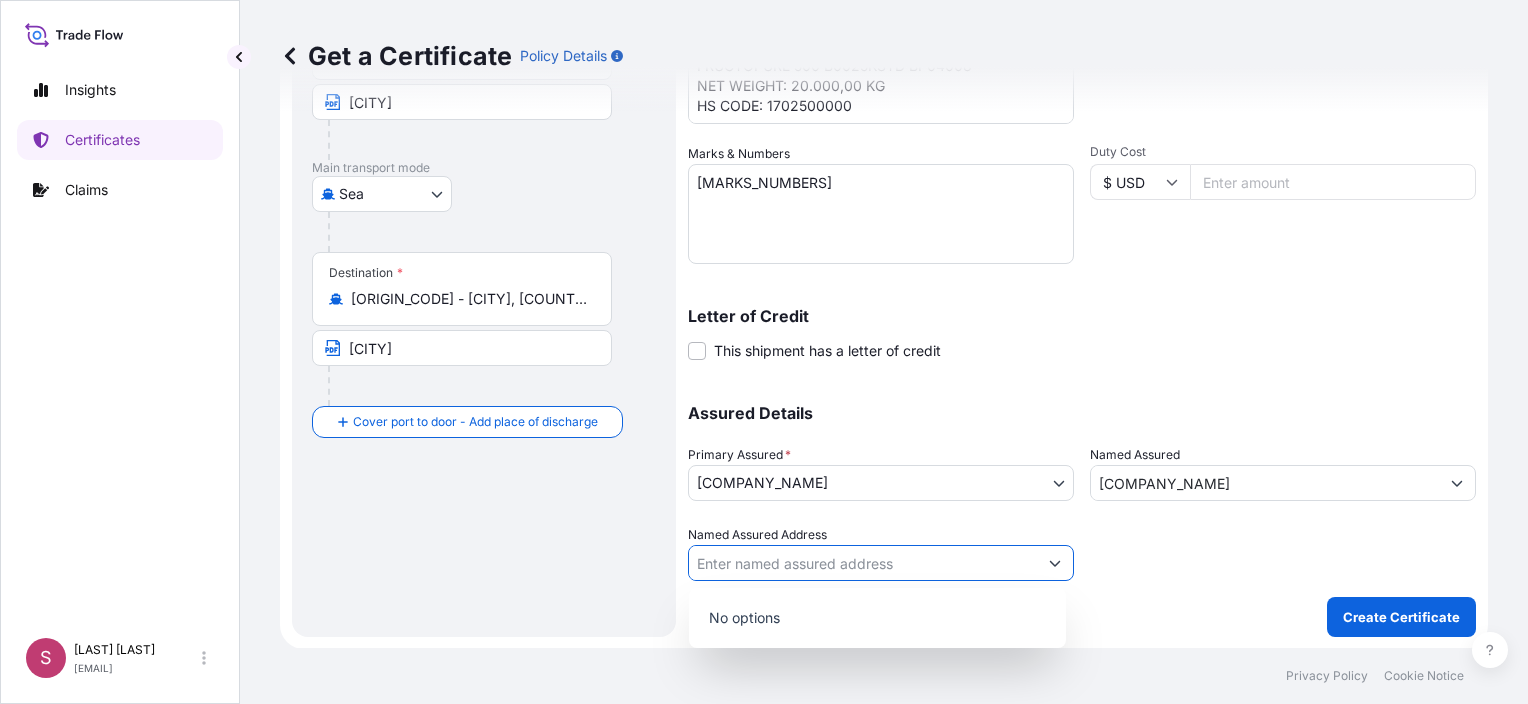 scroll, scrollTop: 0, scrollLeft: 0, axis: both 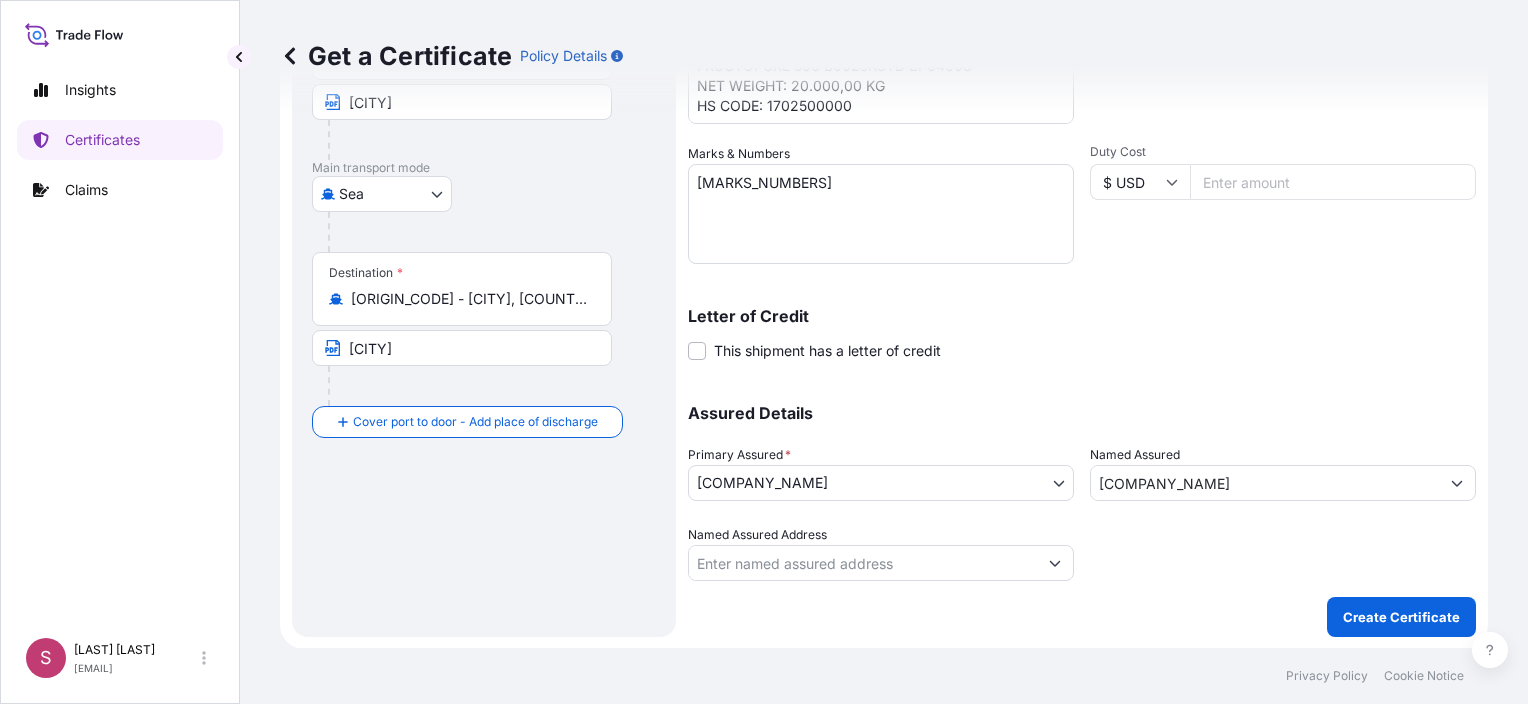 click on "Named Assured Address" at bounding box center [863, 563] 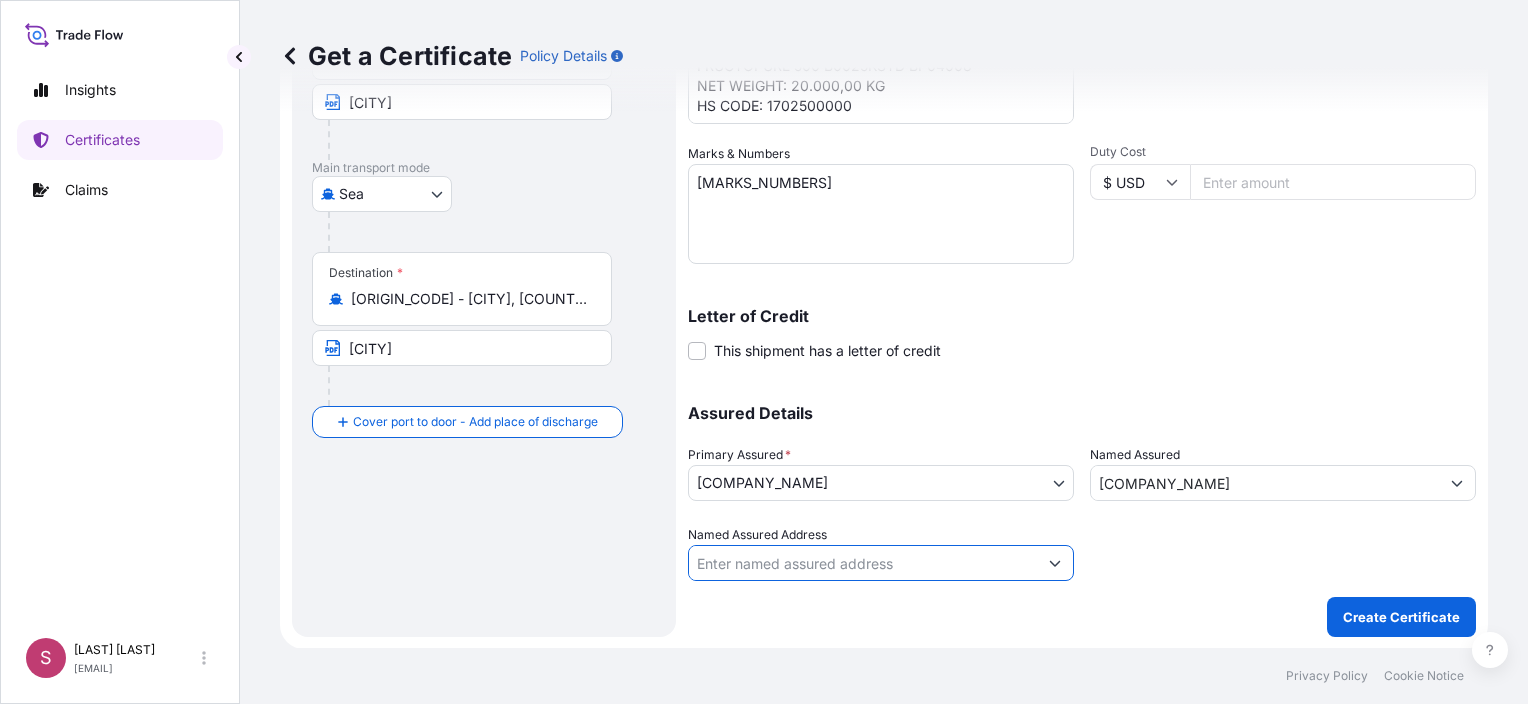 paste on "LOT K 4B, [INDUSTRIAL_ZONE], [ROAD_NAME], [COMMUNE], [DISTRICT]," 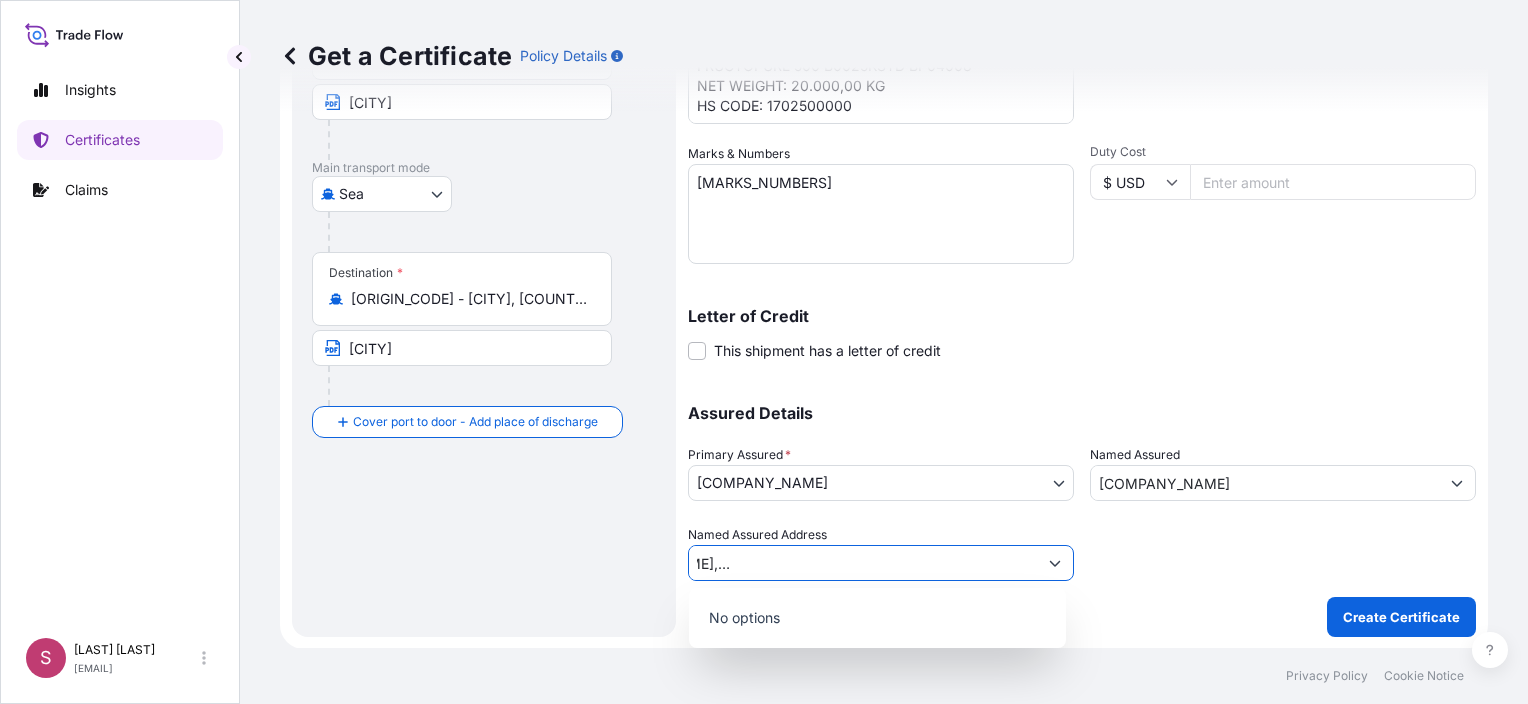 scroll, scrollTop: 0, scrollLeft: 584, axis: horizontal 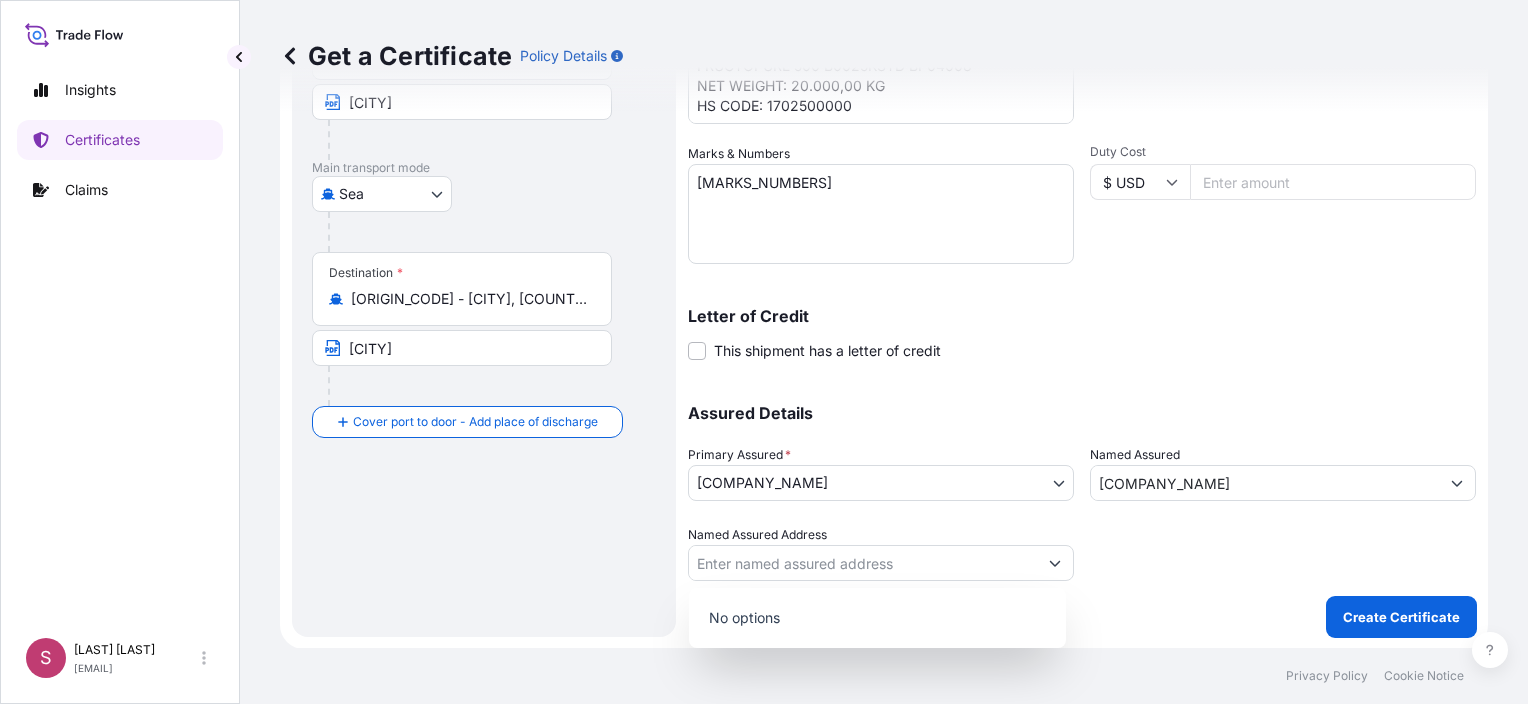 type 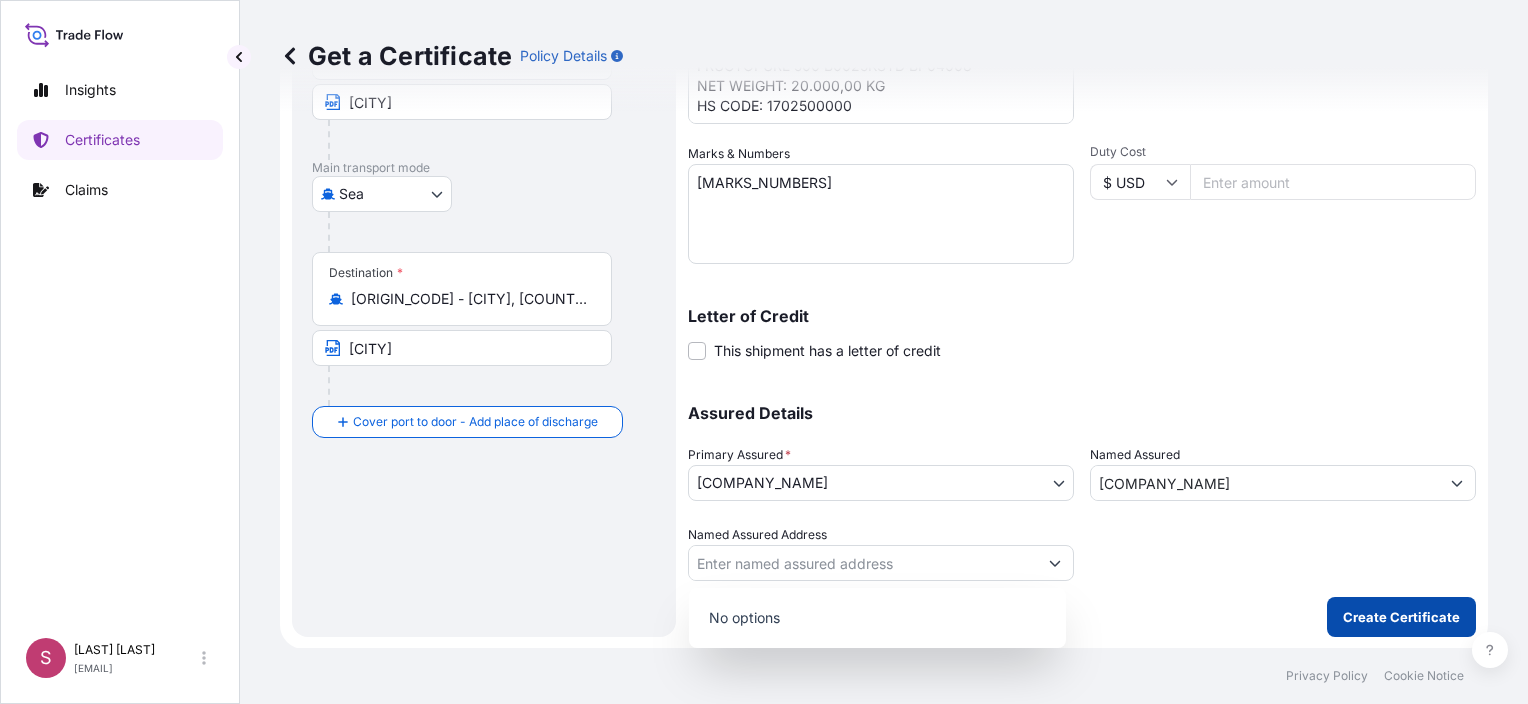click on "Create Certificate" at bounding box center [1401, 617] 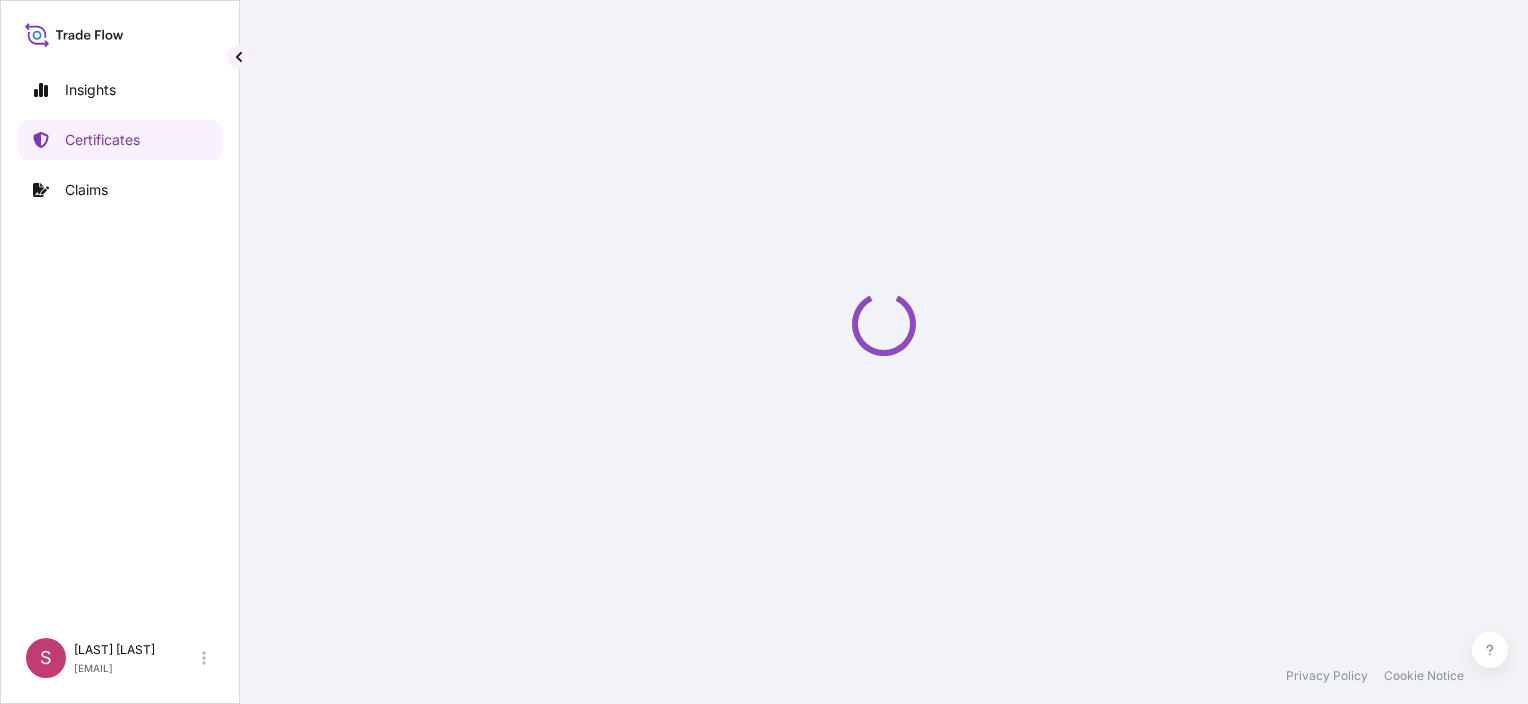 scroll, scrollTop: 0, scrollLeft: 0, axis: both 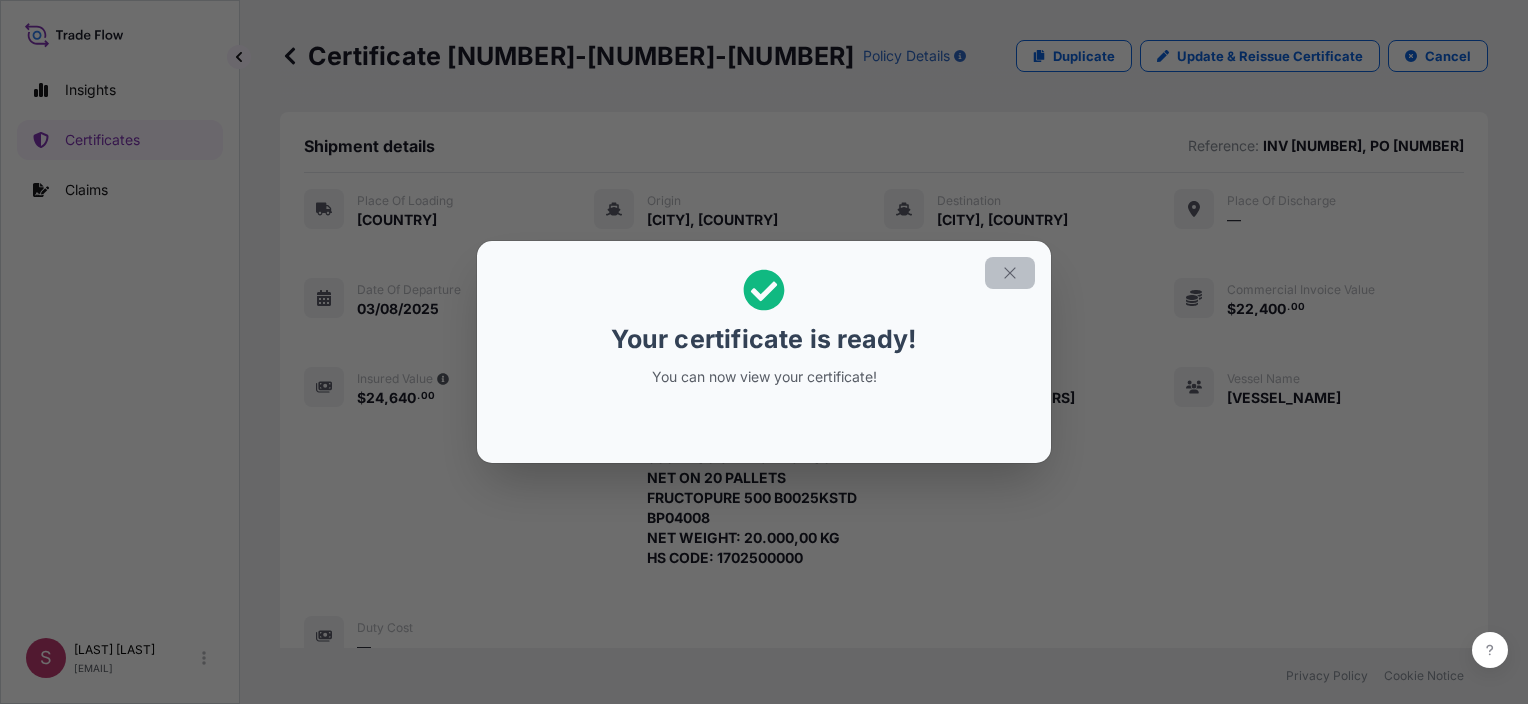 click 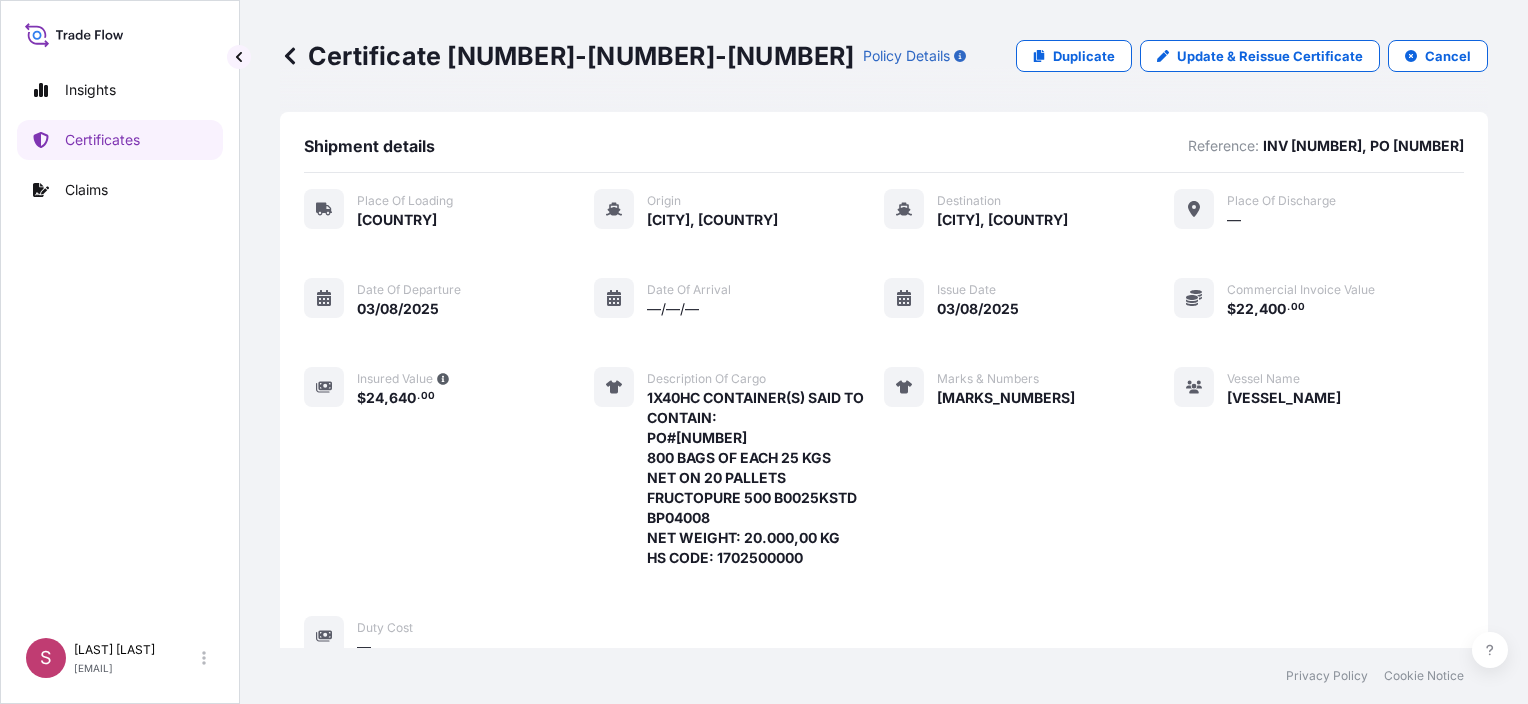 scroll, scrollTop: 528, scrollLeft: 0, axis: vertical 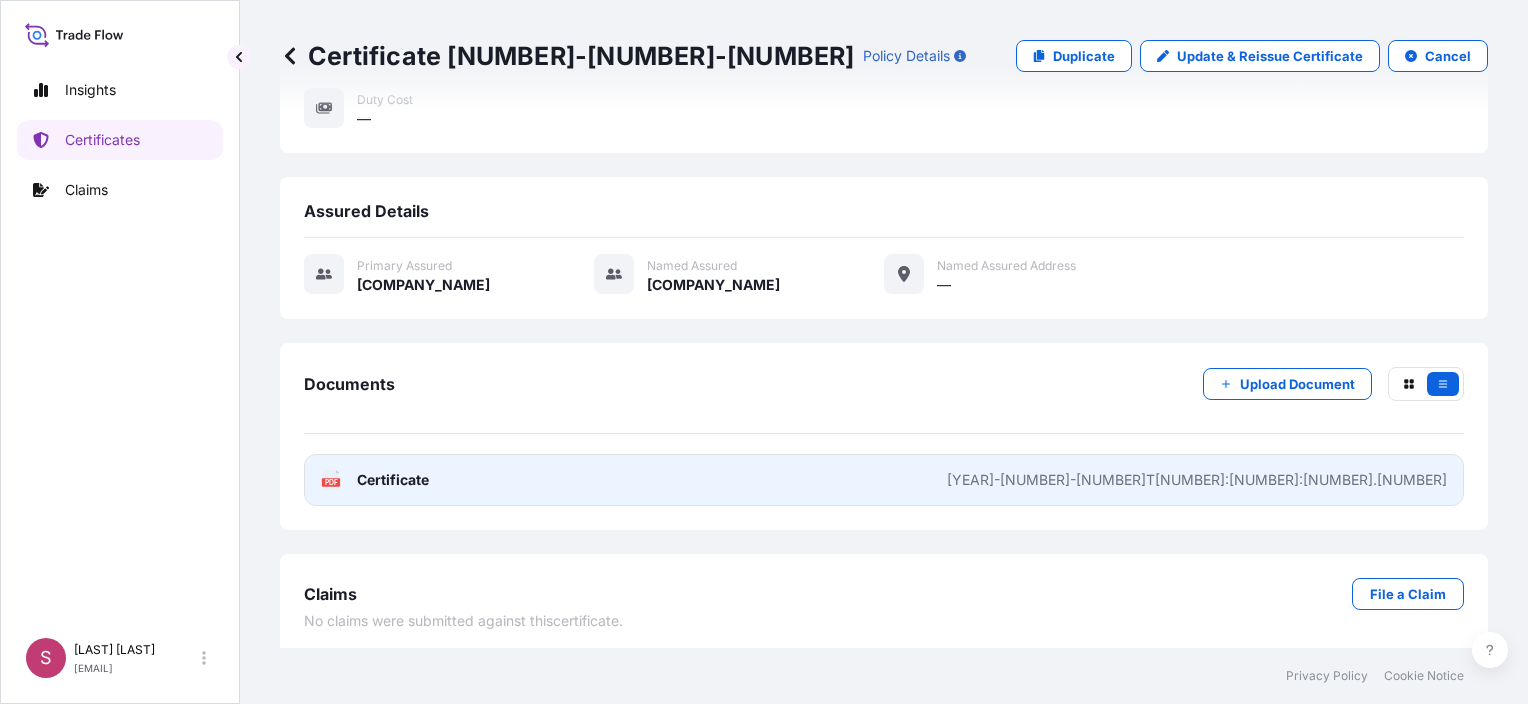 click on "[YEAR]-[NUMBER]-[NUMBER]T[NUMBER]:[NUMBER]:[NUMBER].[NUMBER]" at bounding box center (1197, 480) 